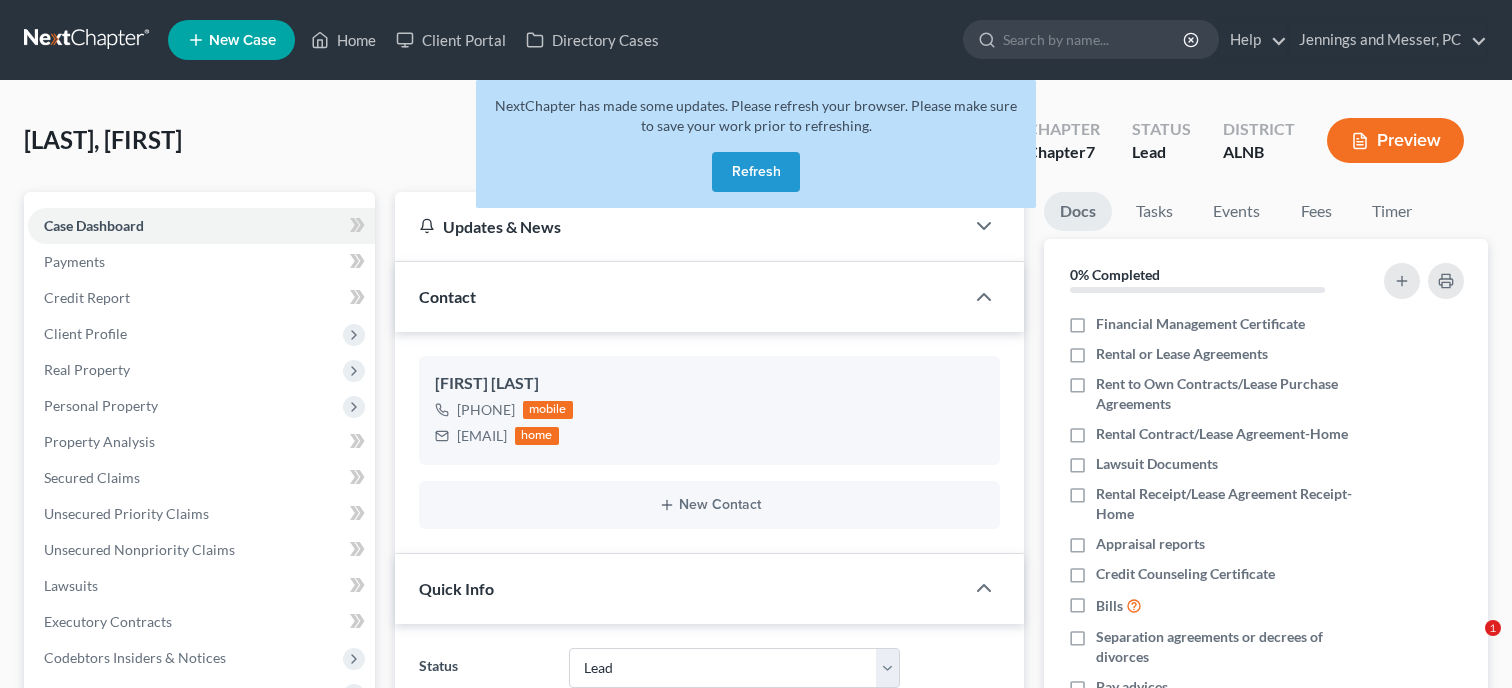 select on "10" 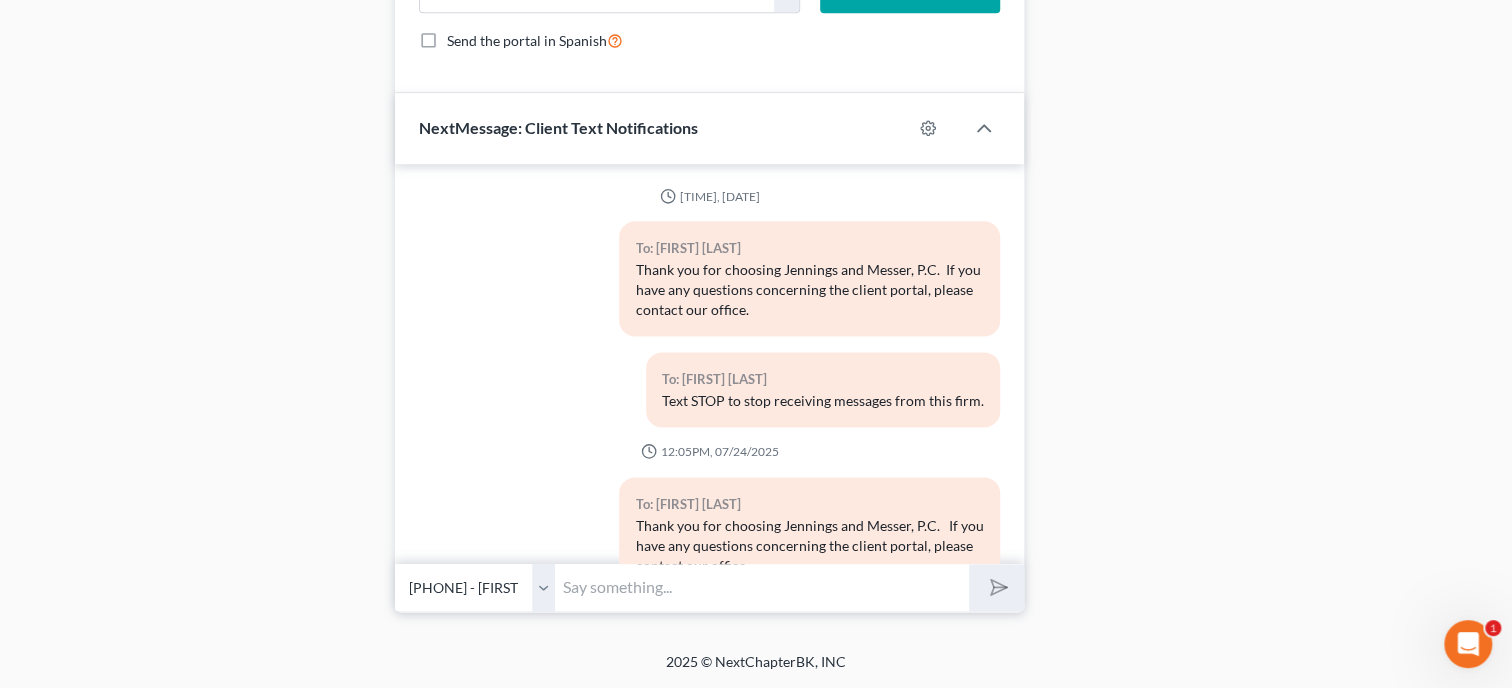 scroll, scrollTop: 0, scrollLeft: 0, axis: both 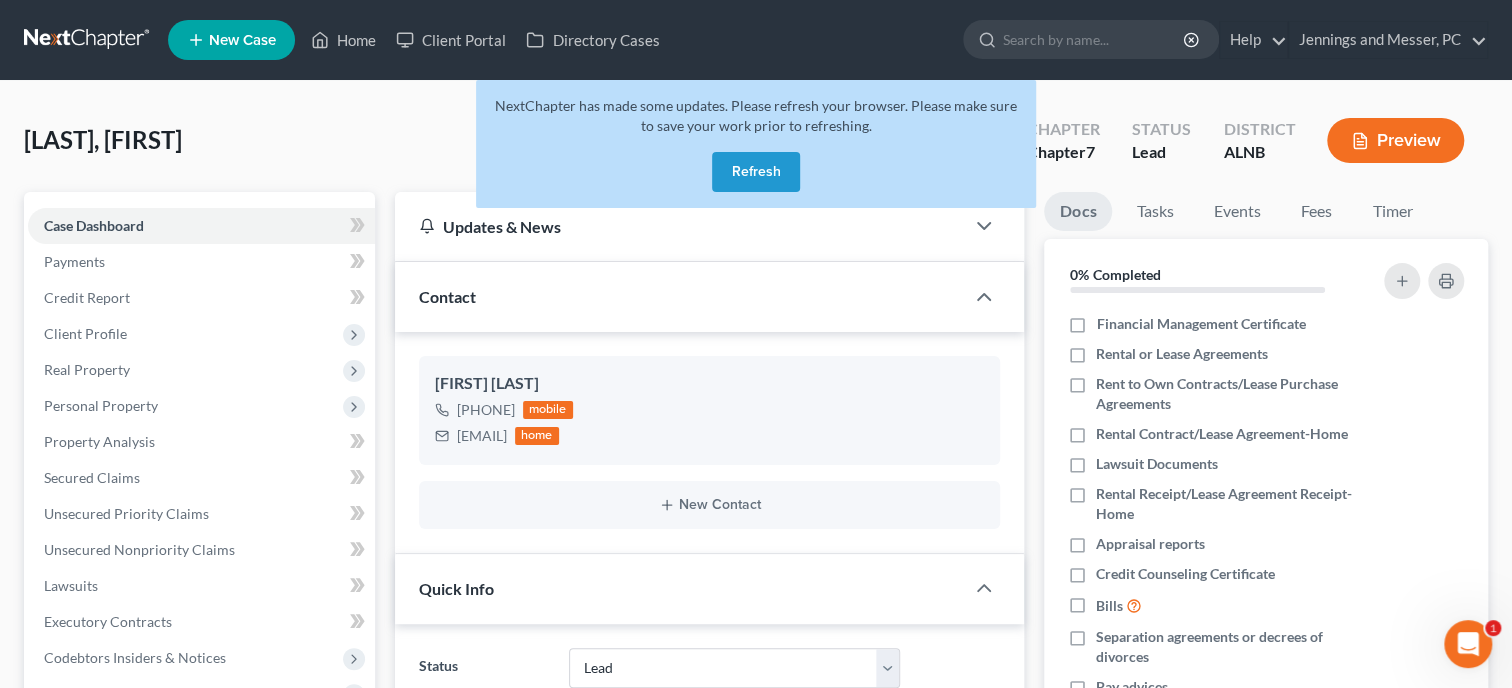 click on "Refresh" at bounding box center [756, 172] 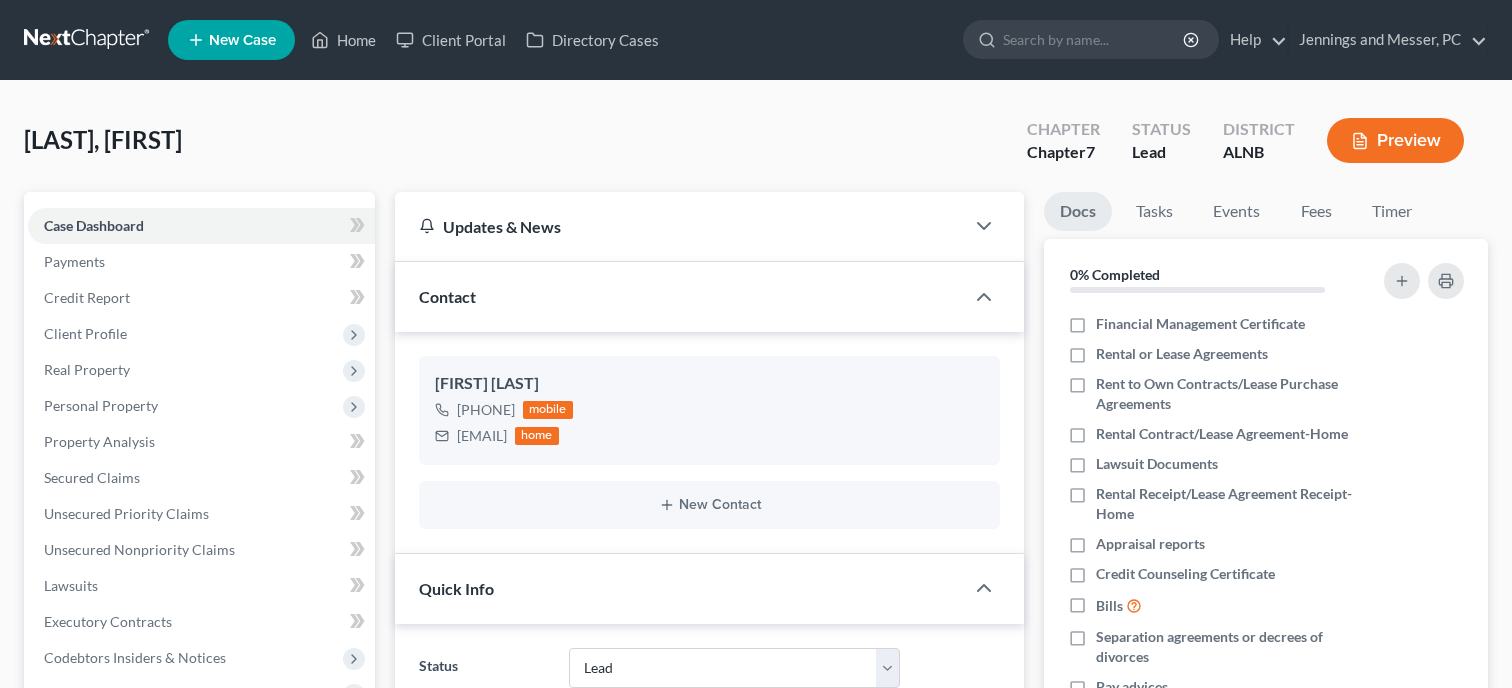 select on "10" 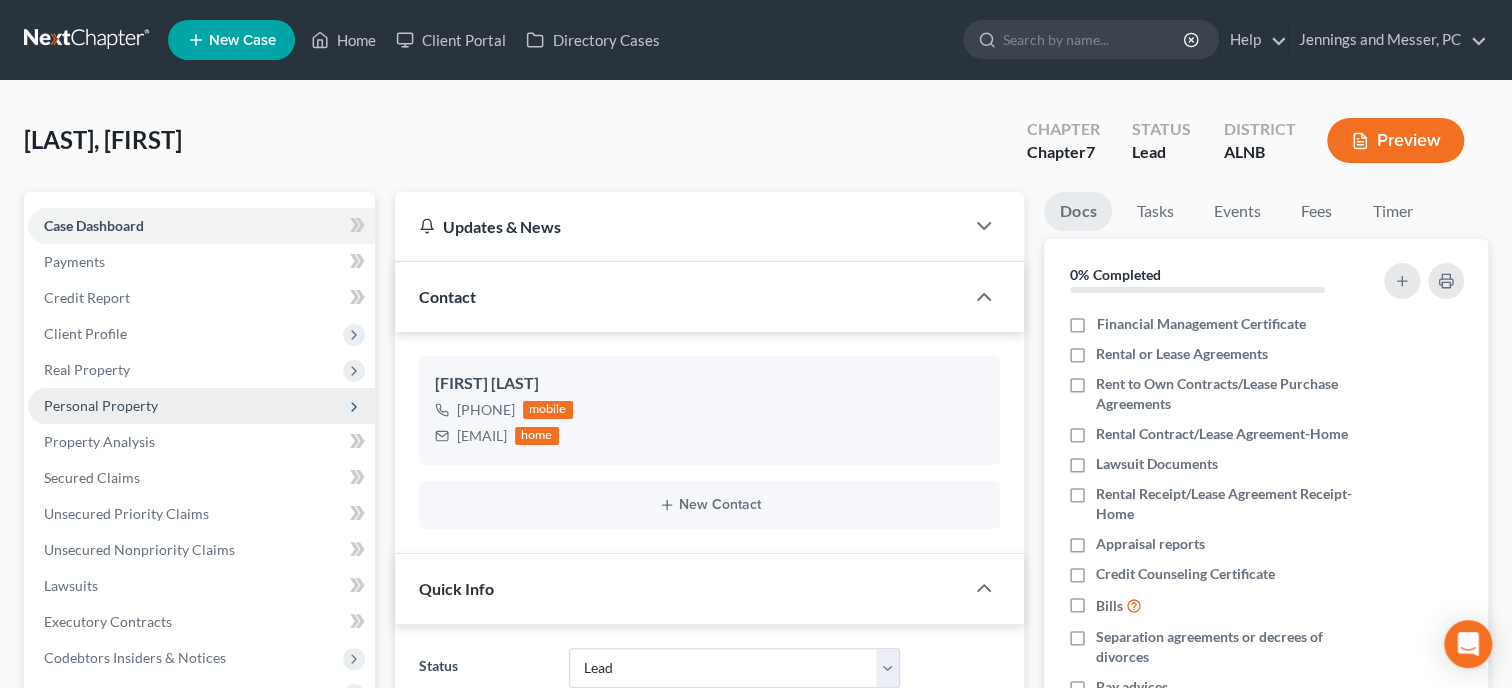 scroll, scrollTop: 205, scrollLeft: 0, axis: vertical 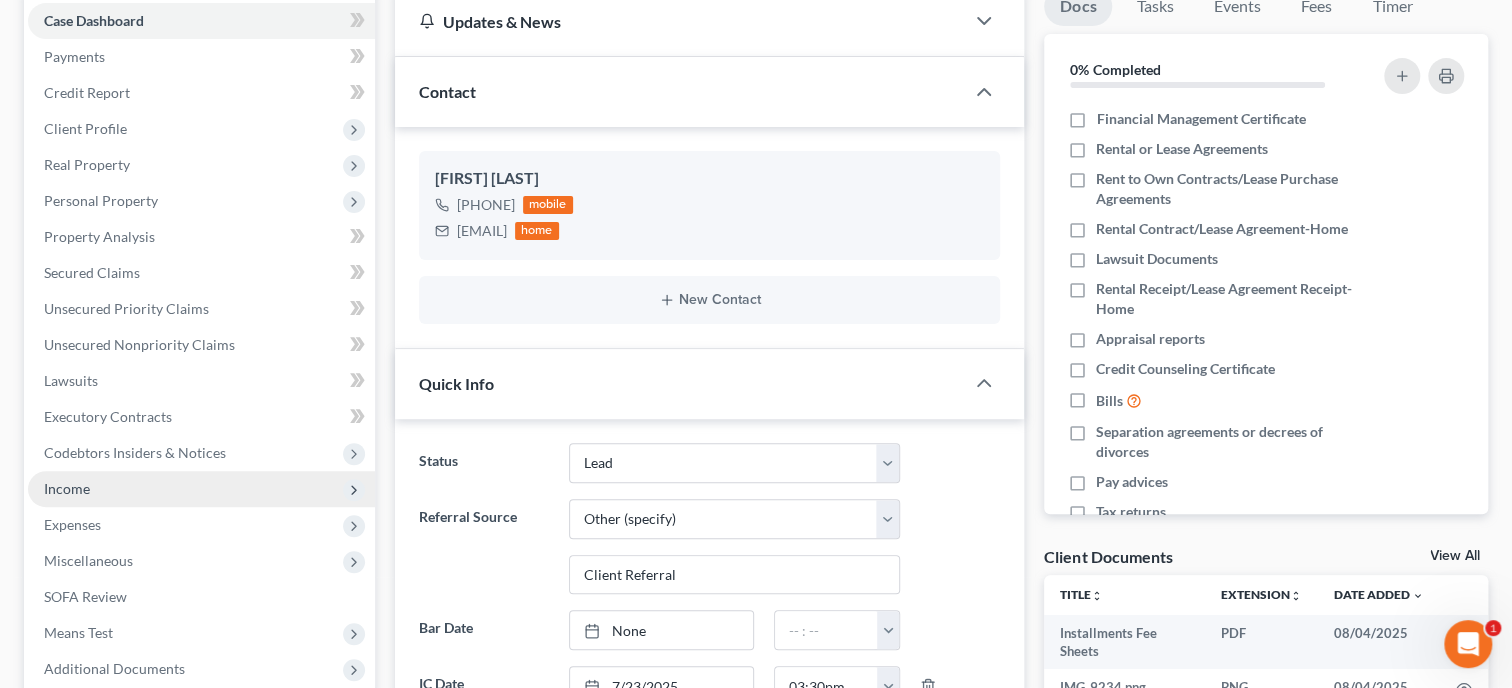 click on "Income" at bounding box center (201, 489) 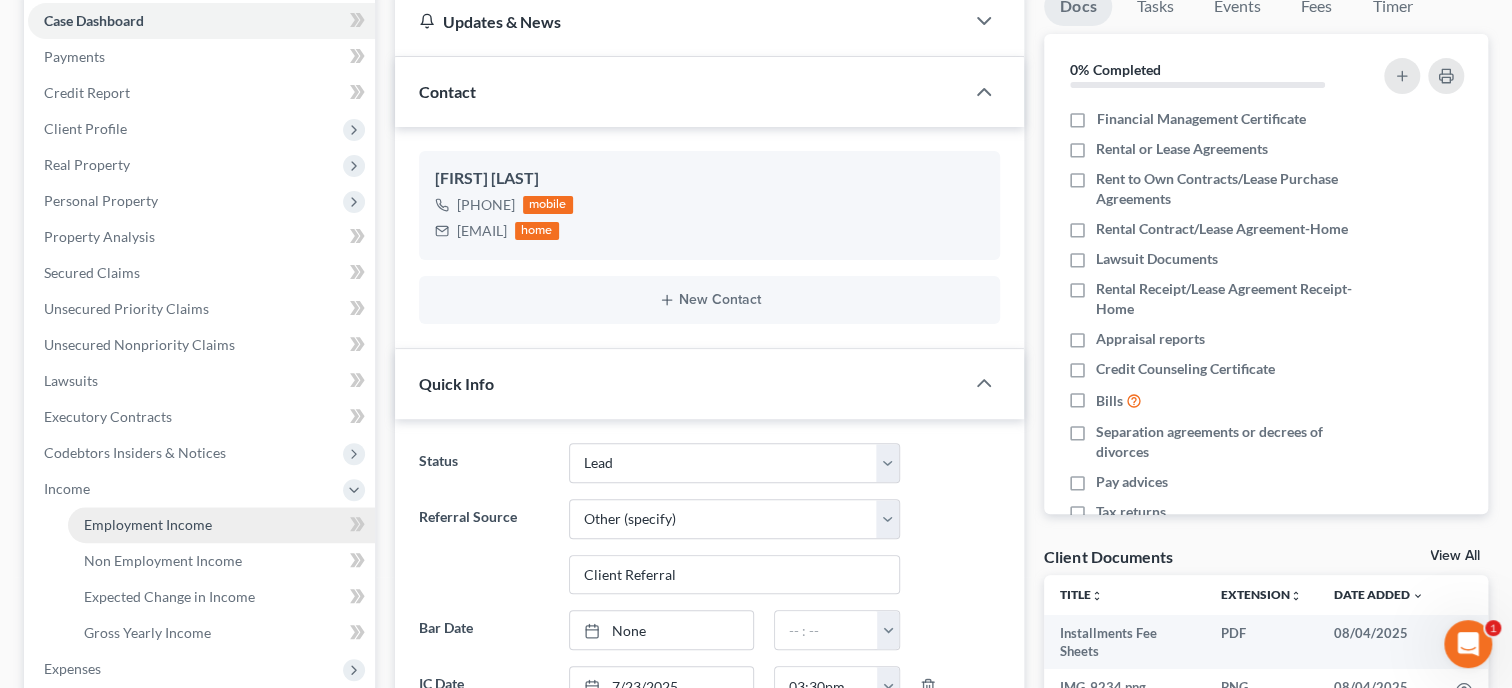 click on "Employment Income" at bounding box center [148, 524] 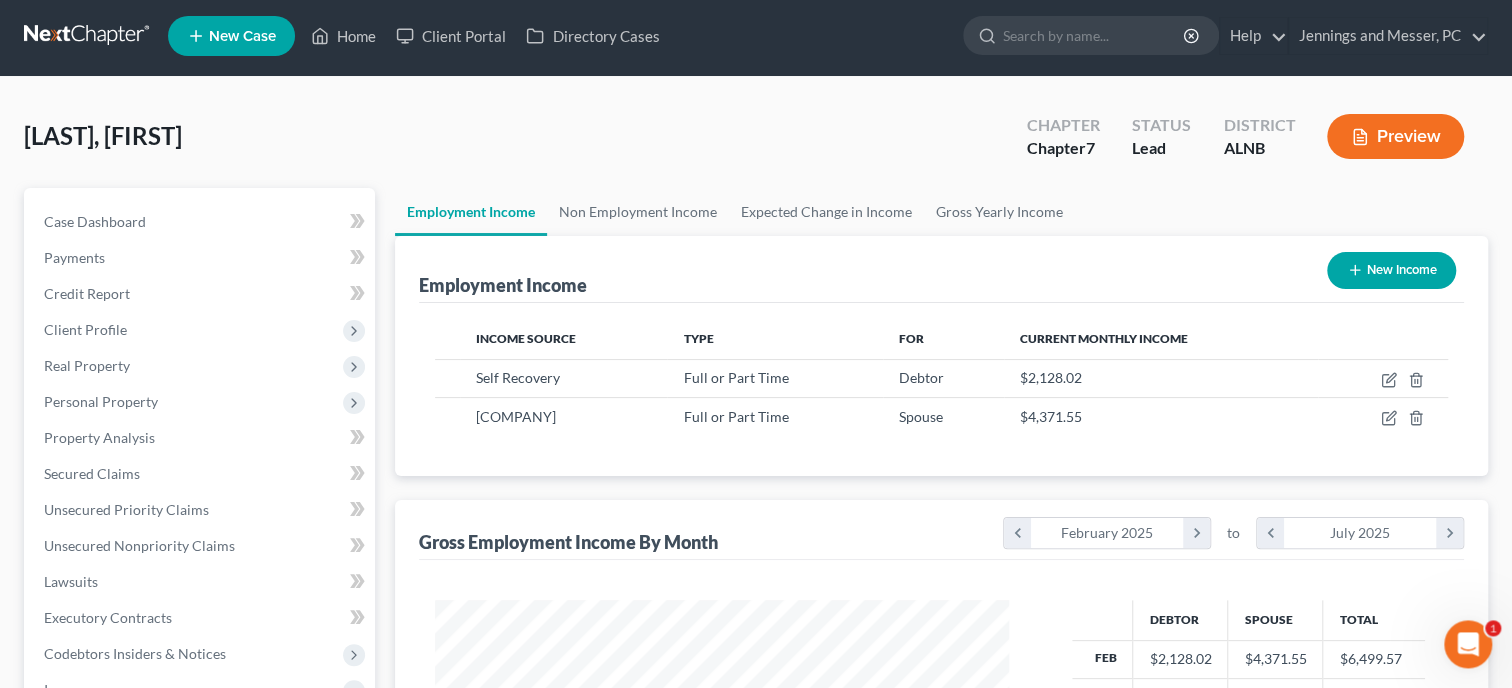 scroll, scrollTop: 0, scrollLeft: 0, axis: both 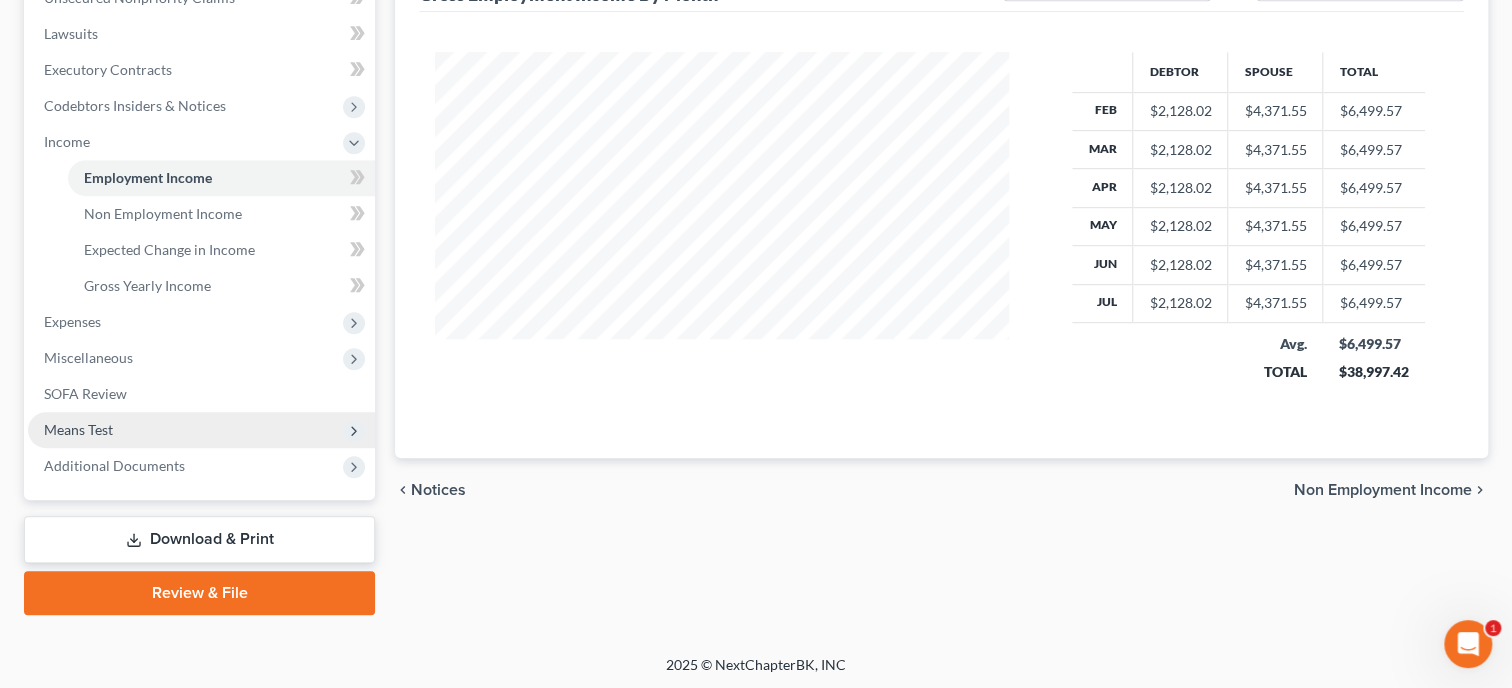 click on "Means Test" at bounding box center (201, 430) 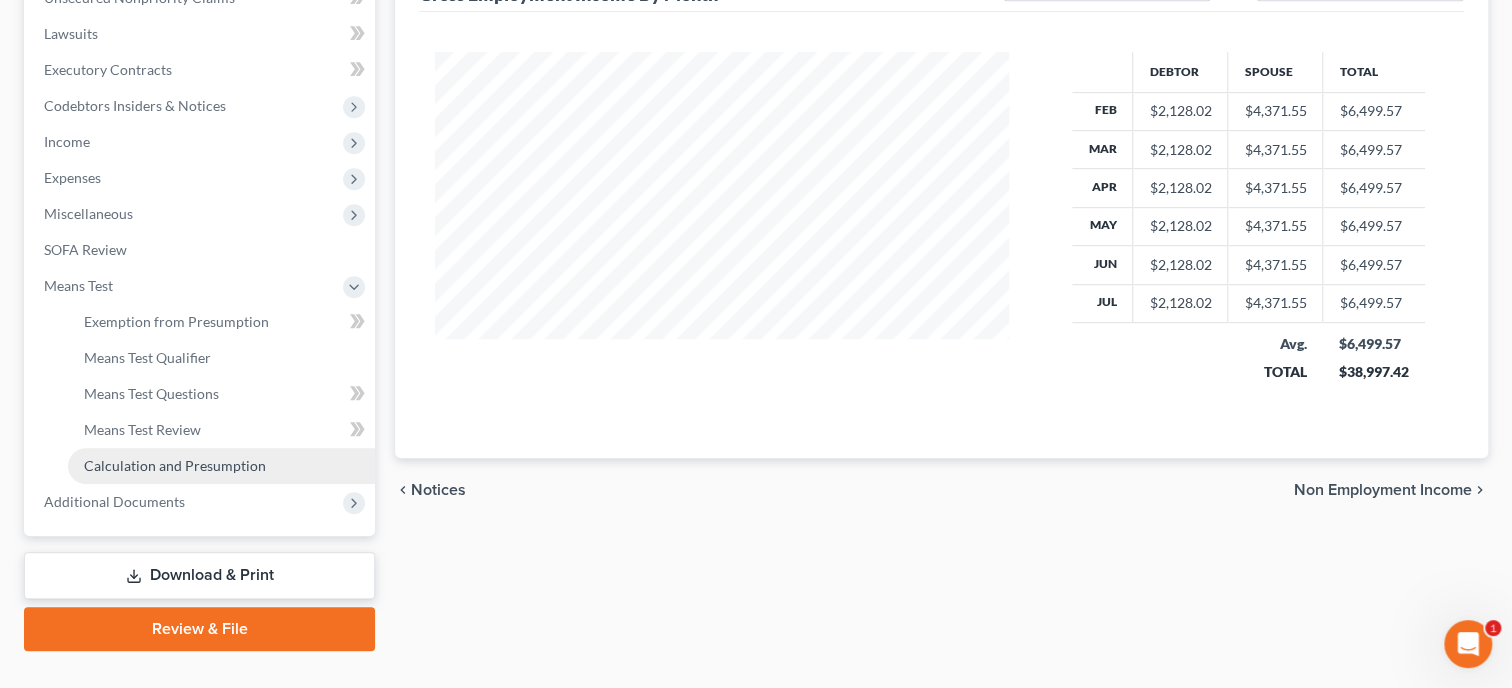 click on "Calculation and Presumption" at bounding box center [175, 465] 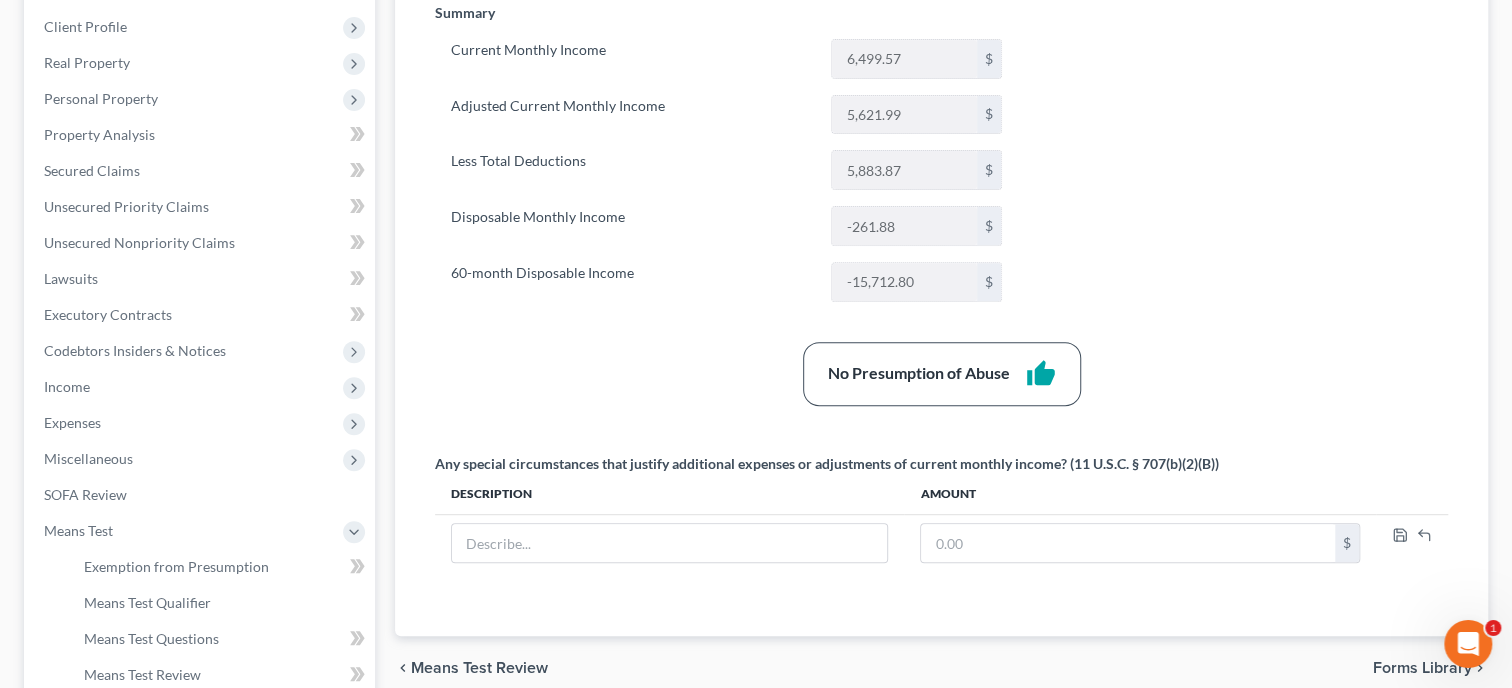 scroll, scrollTop: 308, scrollLeft: 0, axis: vertical 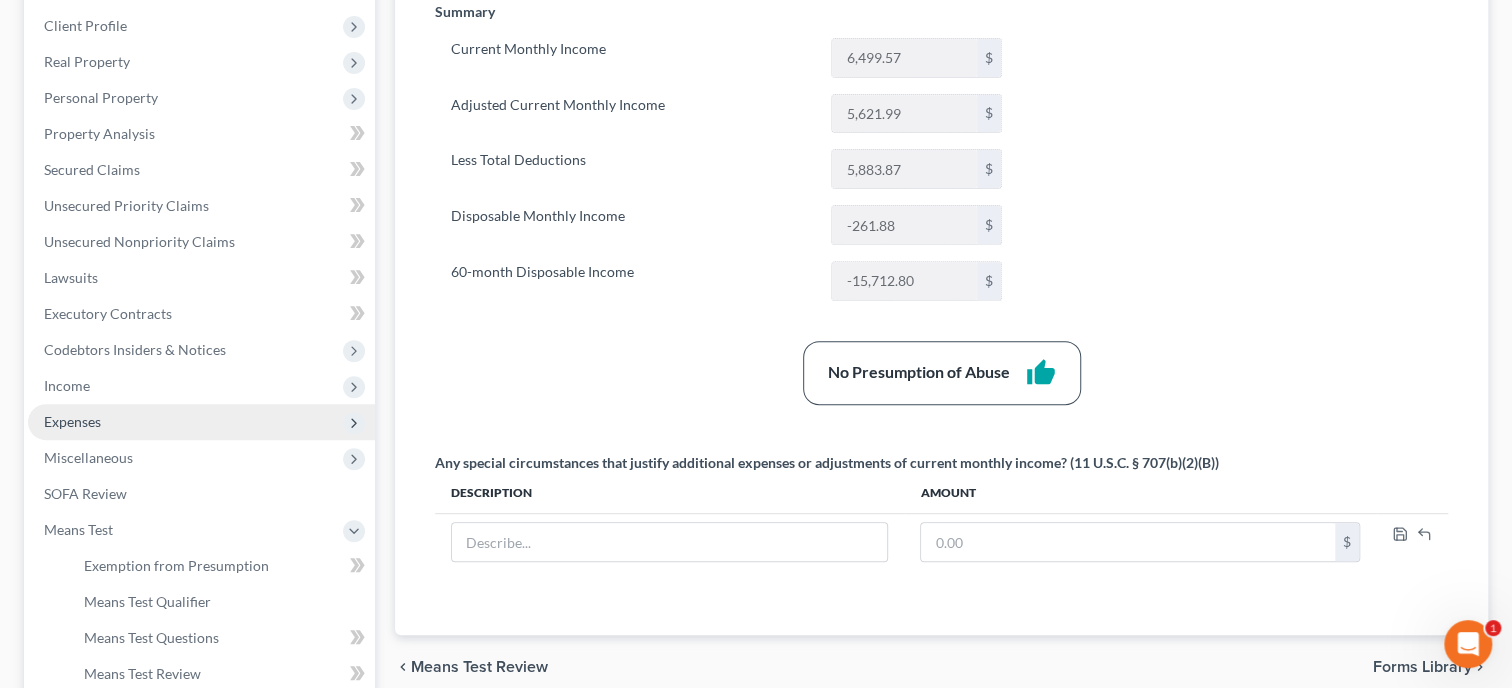 click on "Expenses" at bounding box center (201, 422) 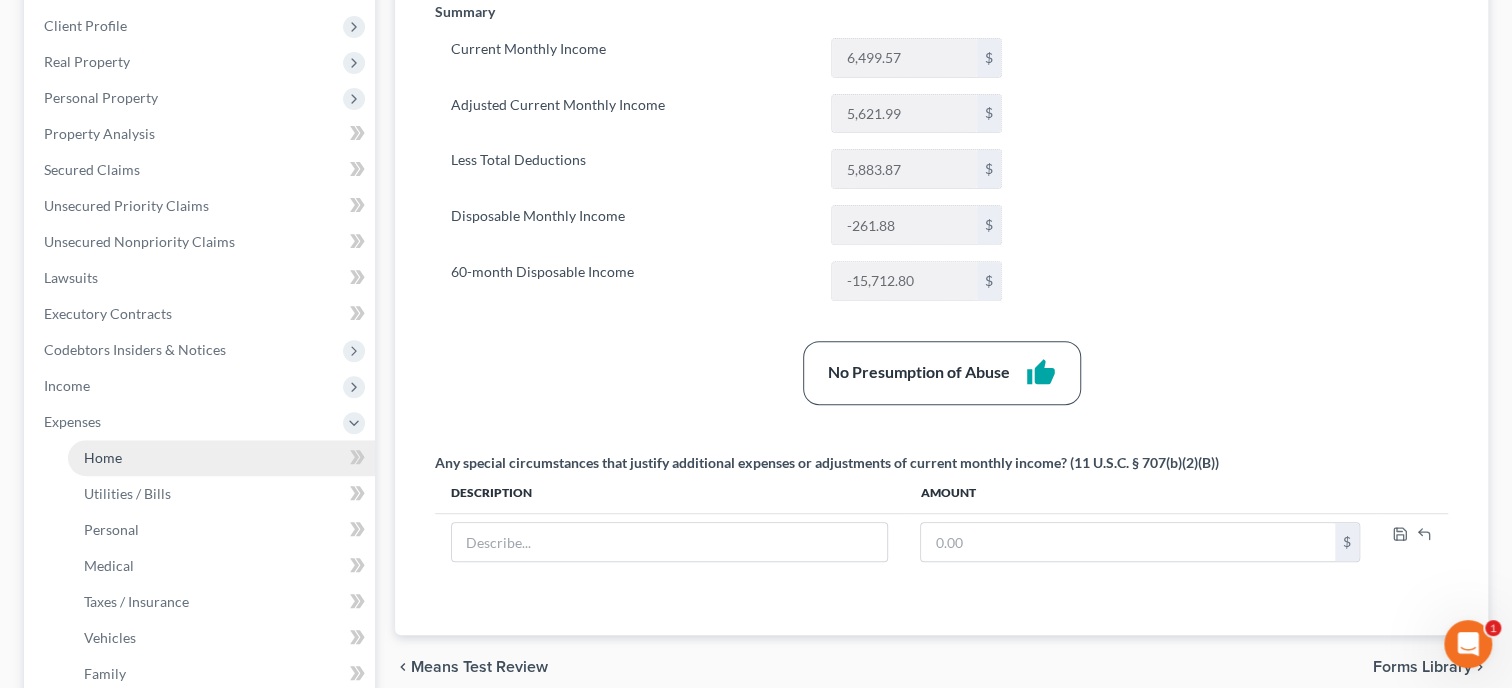 click on "Home" at bounding box center (221, 458) 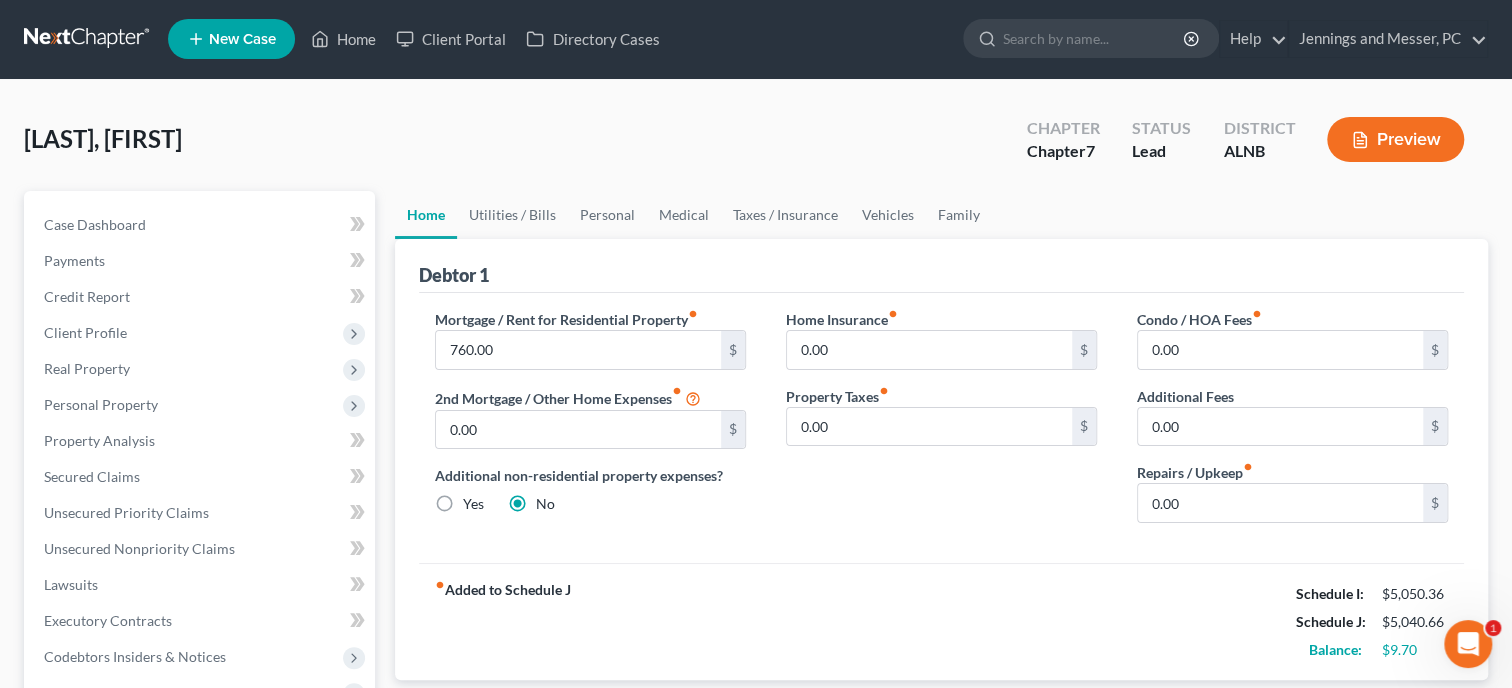 scroll, scrollTop: 0, scrollLeft: 0, axis: both 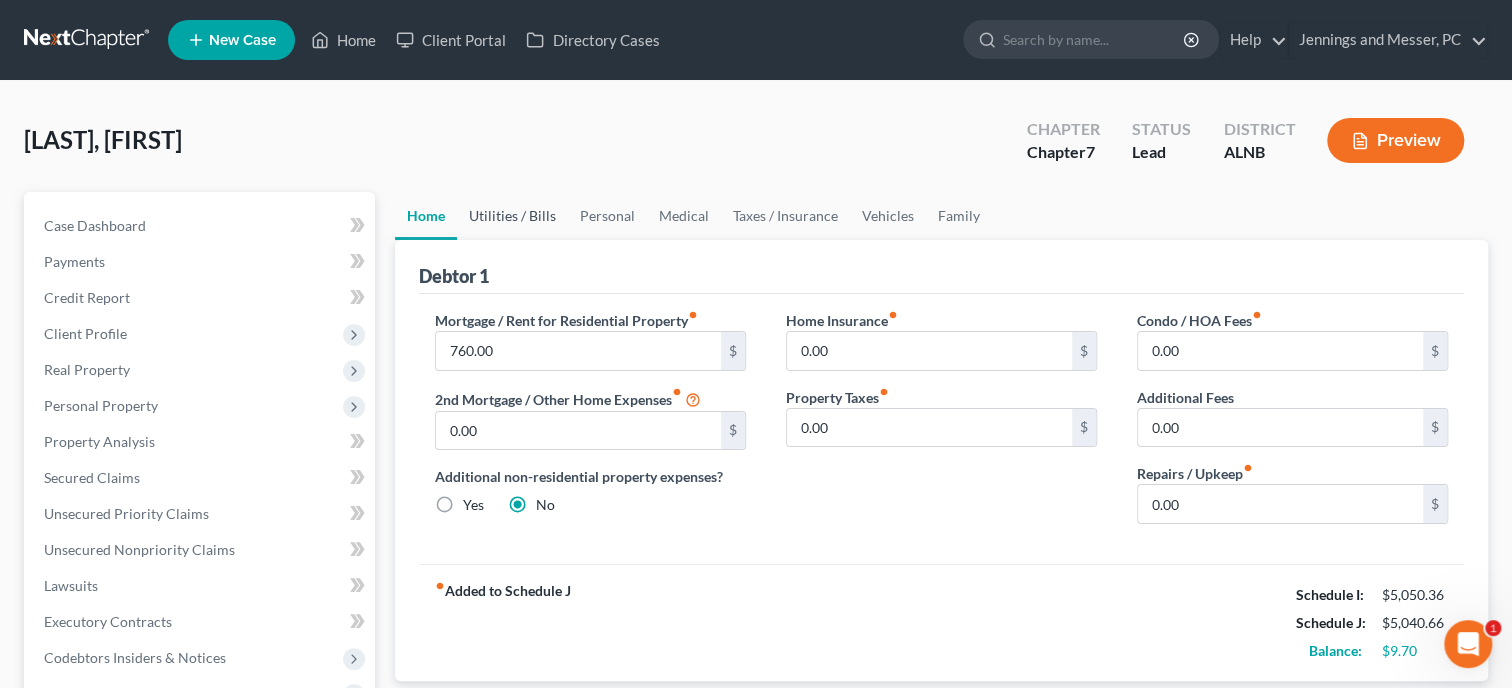 click on "Utilities / Bills" at bounding box center (512, 216) 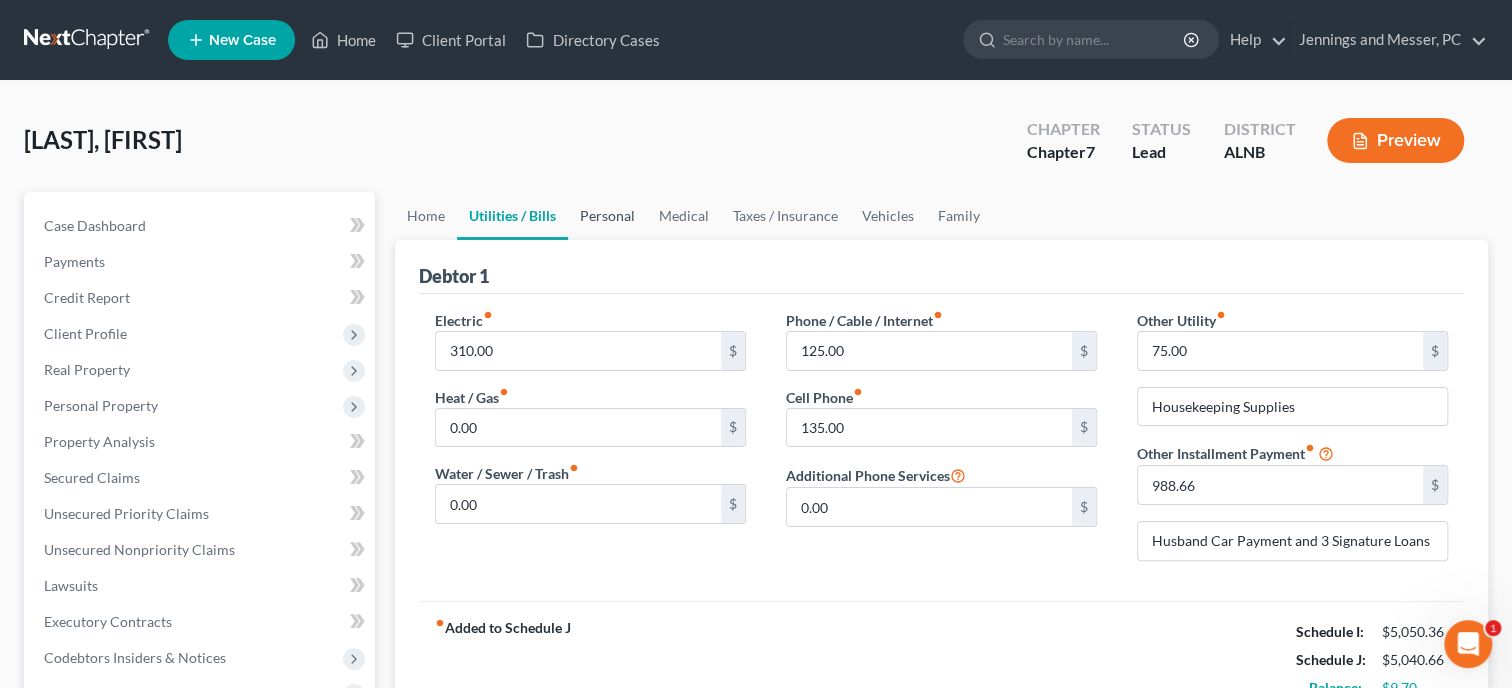 click on "Personal" at bounding box center [607, 216] 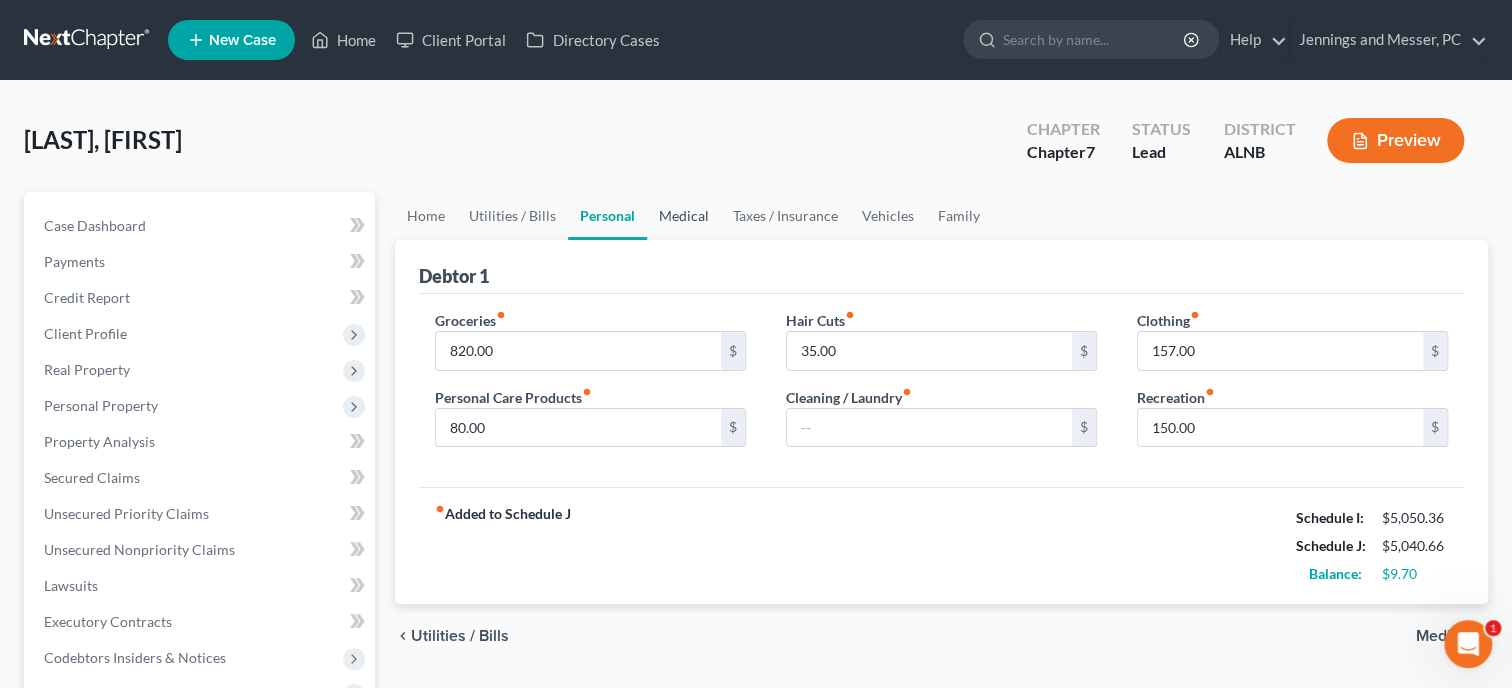 click on "Medical" at bounding box center [684, 216] 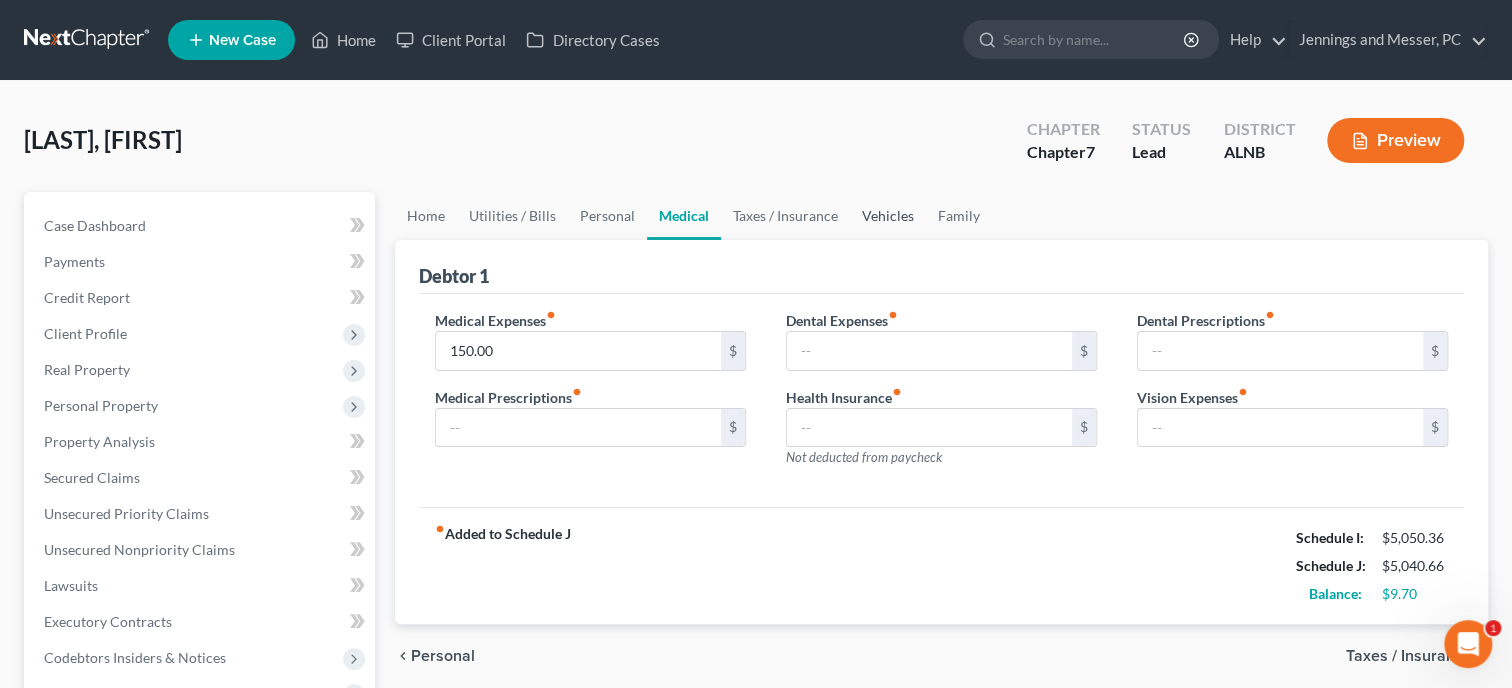 click on "Vehicles" at bounding box center [888, 216] 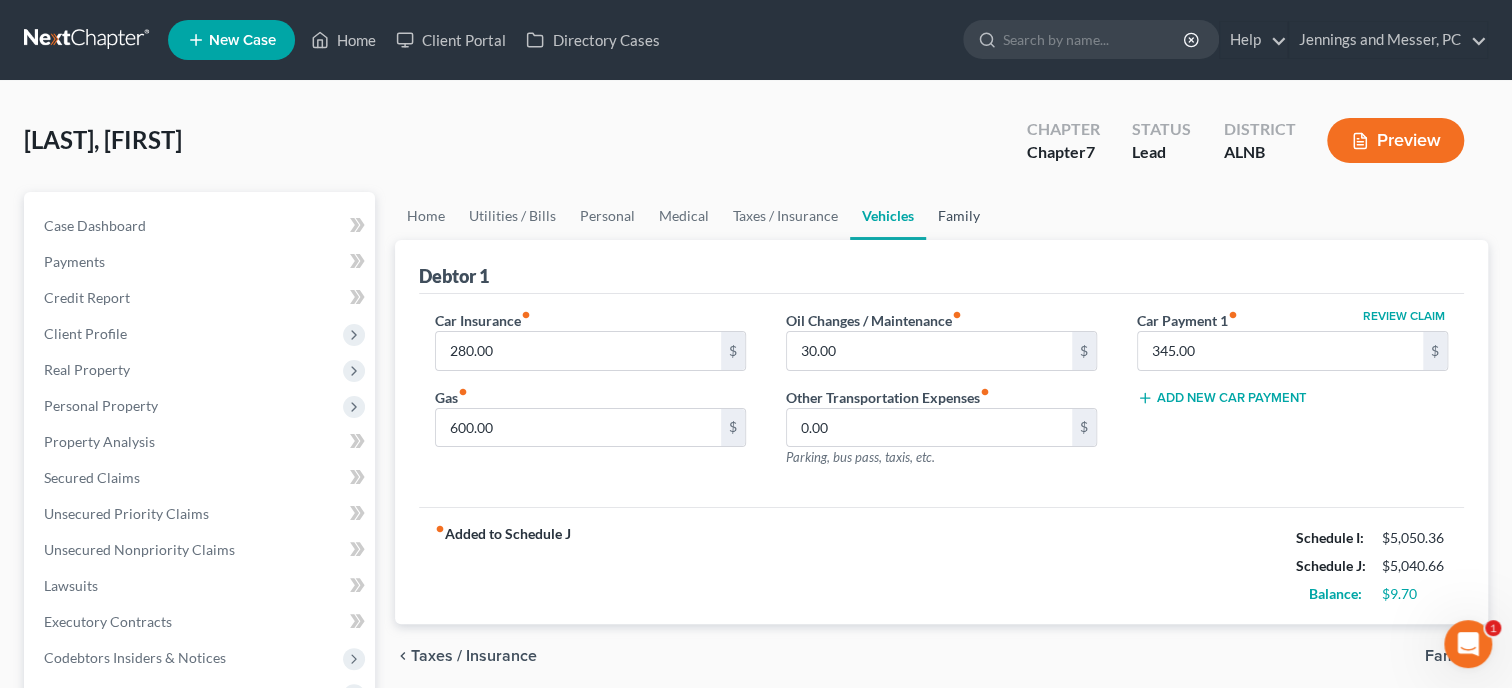 click on "Family" at bounding box center (959, 216) 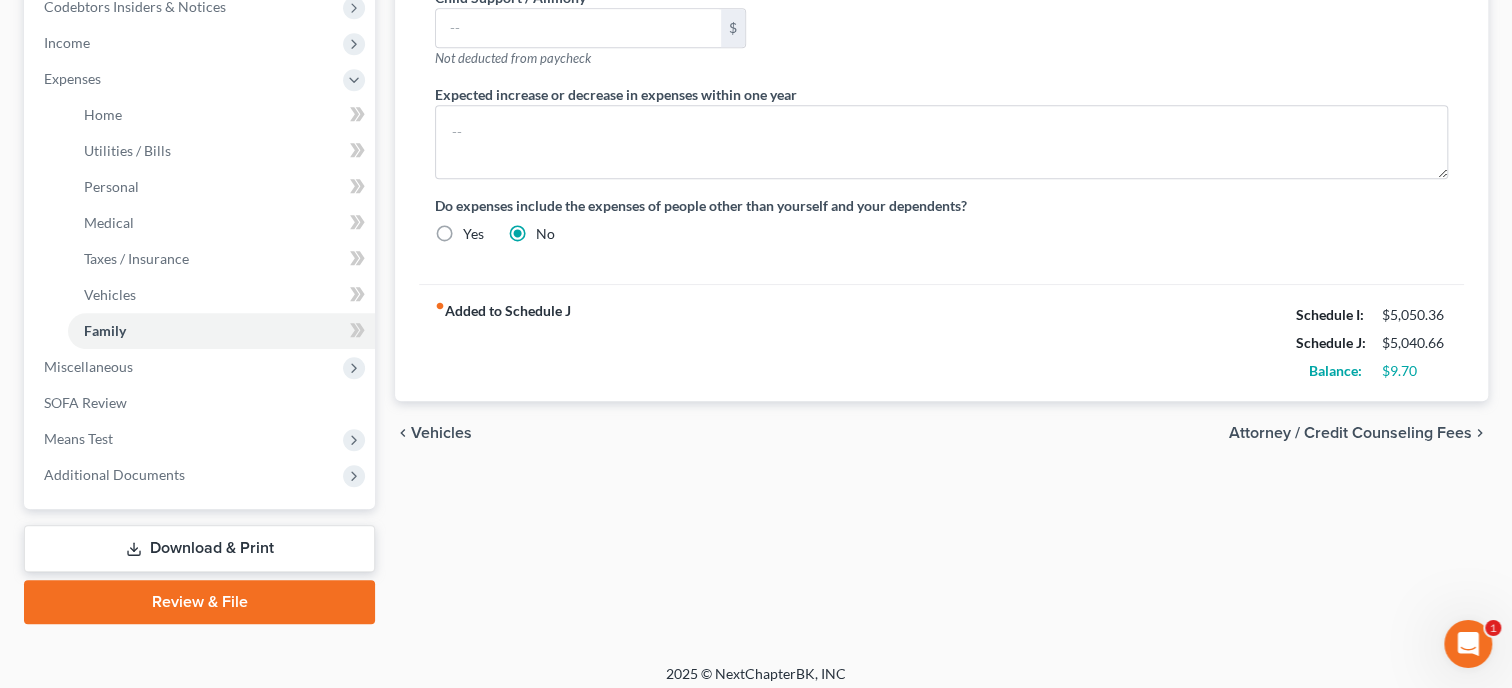 scroll, scrollTop: 660, scrollLeft: 0, axis: vertical 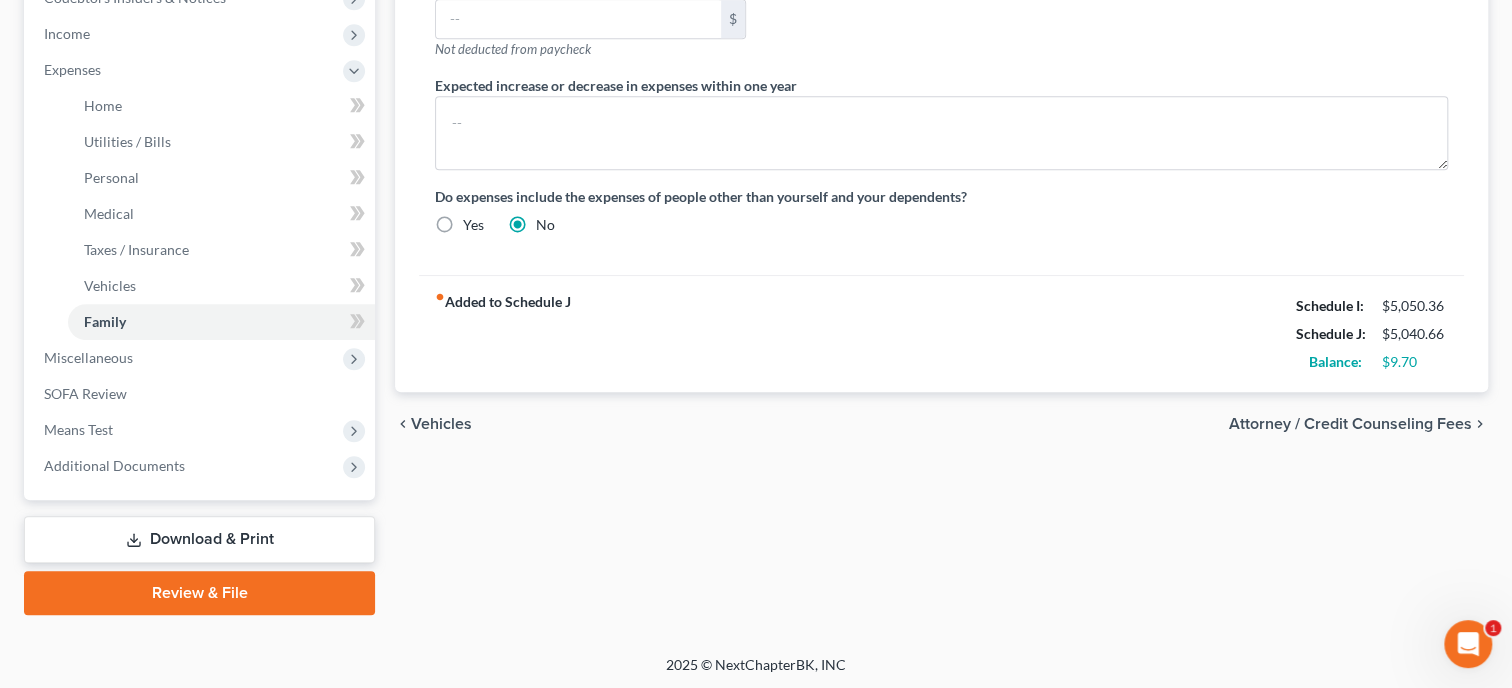 click on "Download & Print" at bounding box center (199, 539) 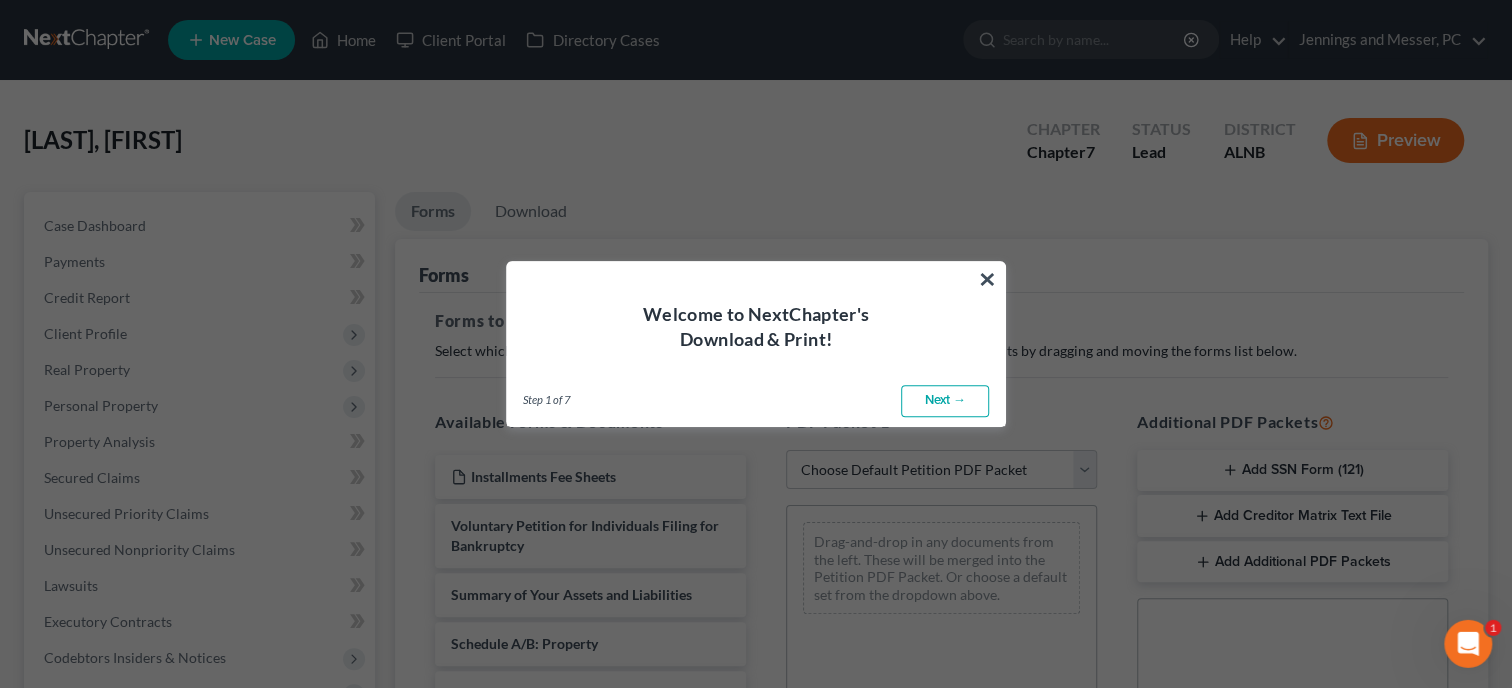 scroll, scrollTop: 0, scrollLeft: 0, axis: both 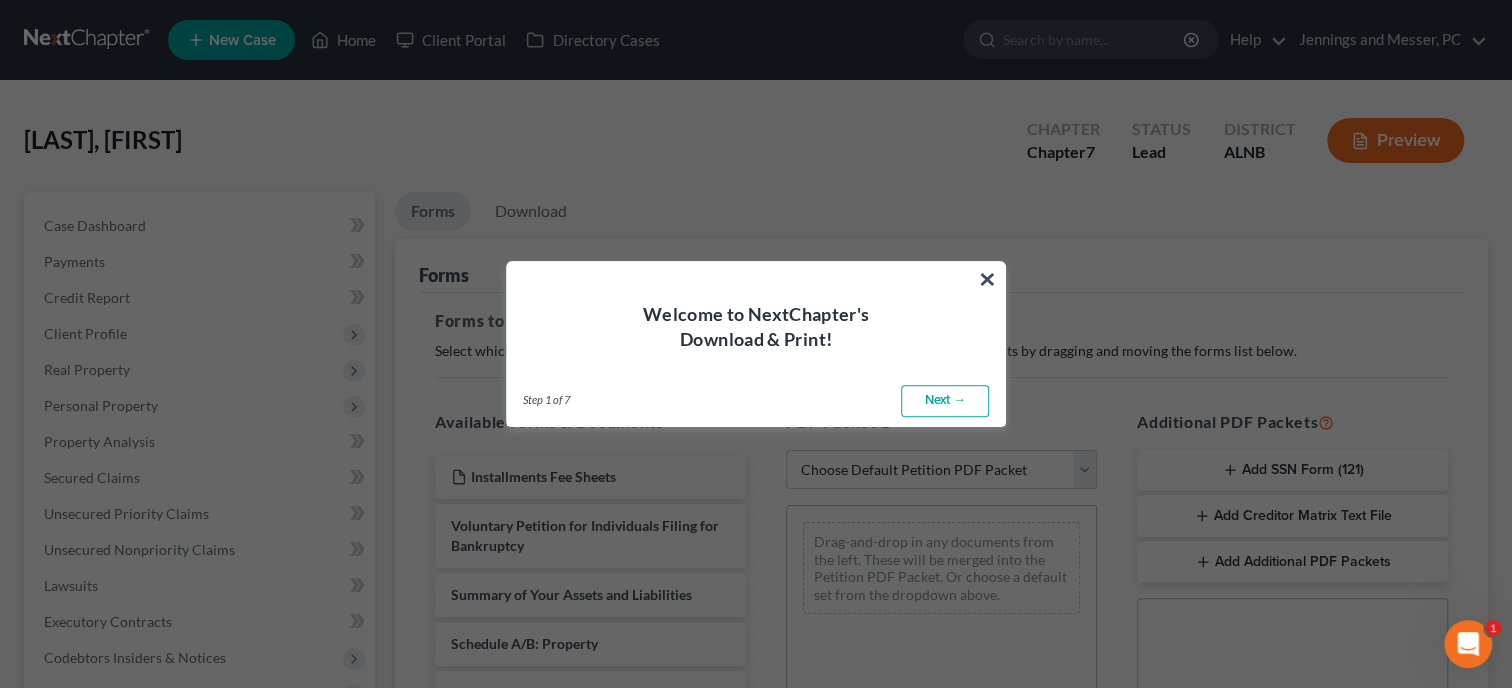click on "Next →" at bounding box center (945, 401) 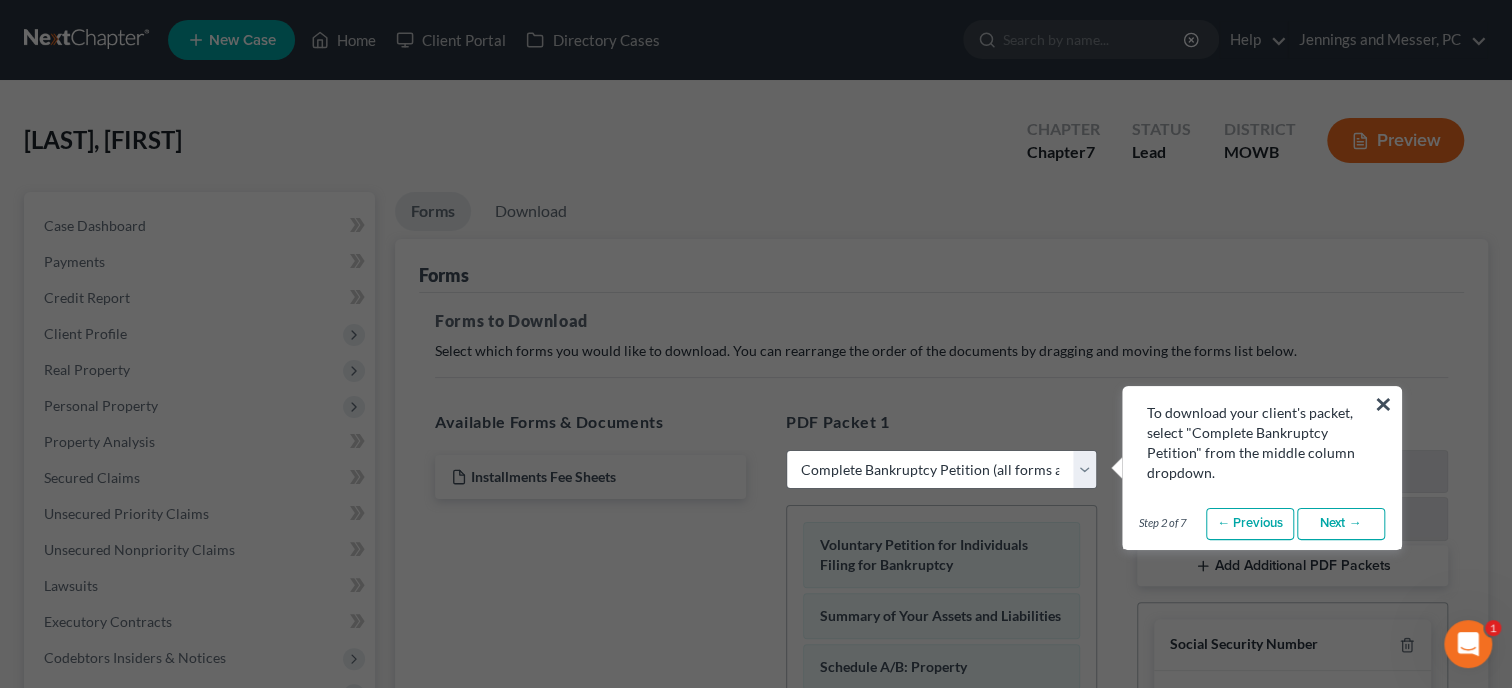 click on "Next →" at bounding box center (1341, 524) 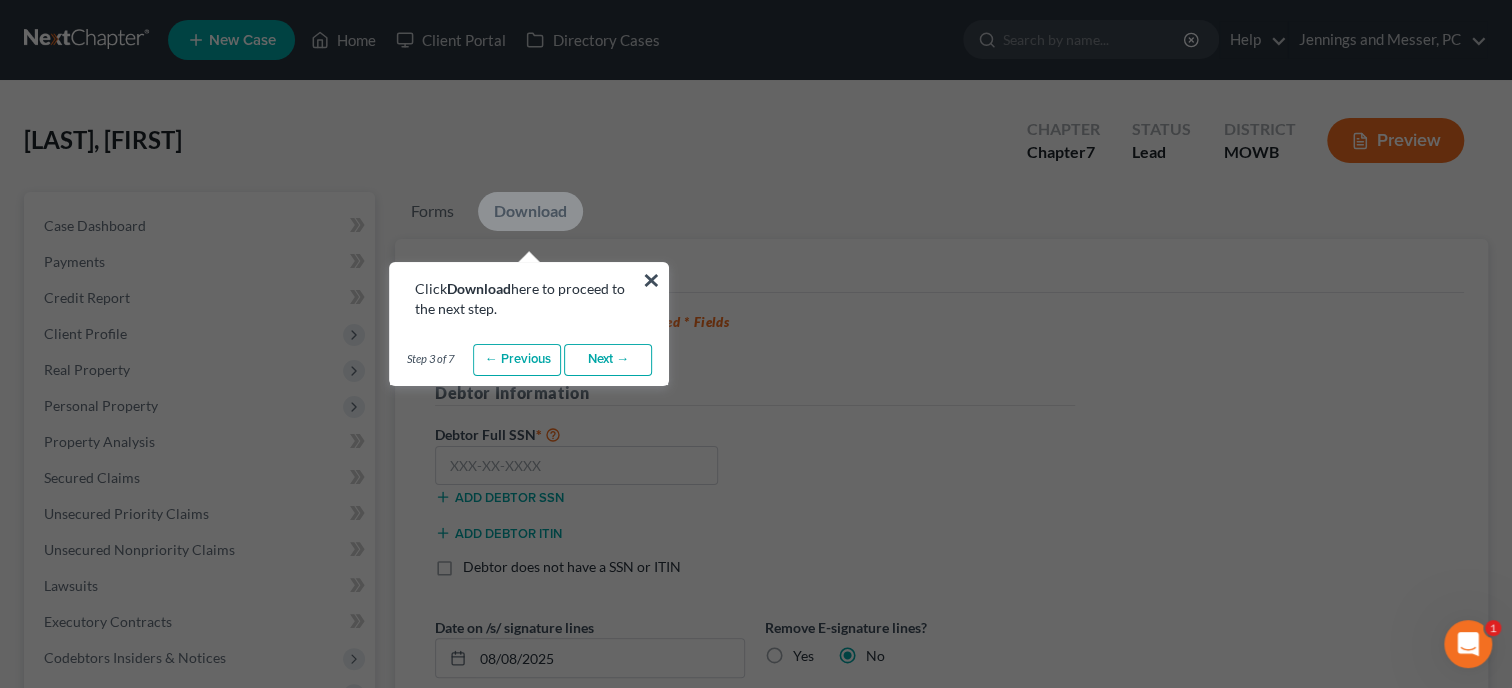 click on "Next →" at bounding box center [608, 360] 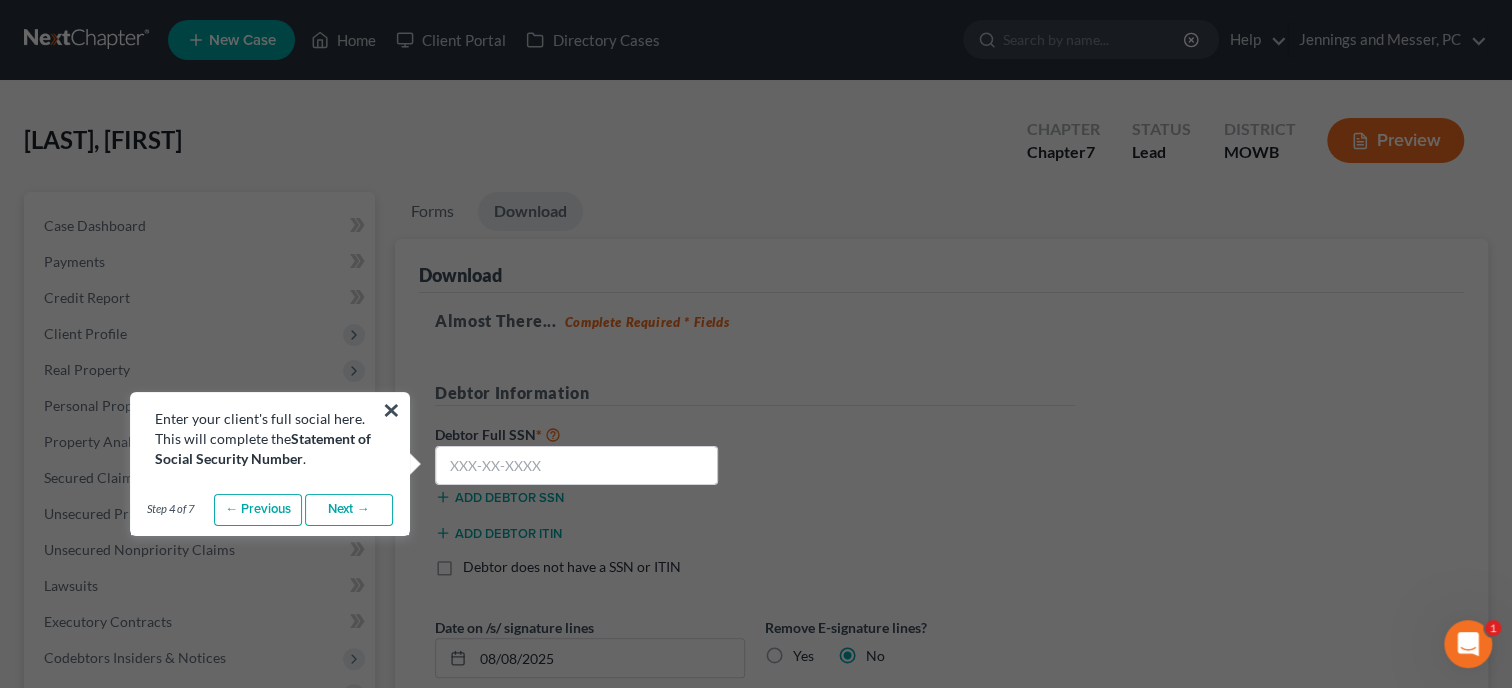 click on "Next →" at bounding box center [349, 510] 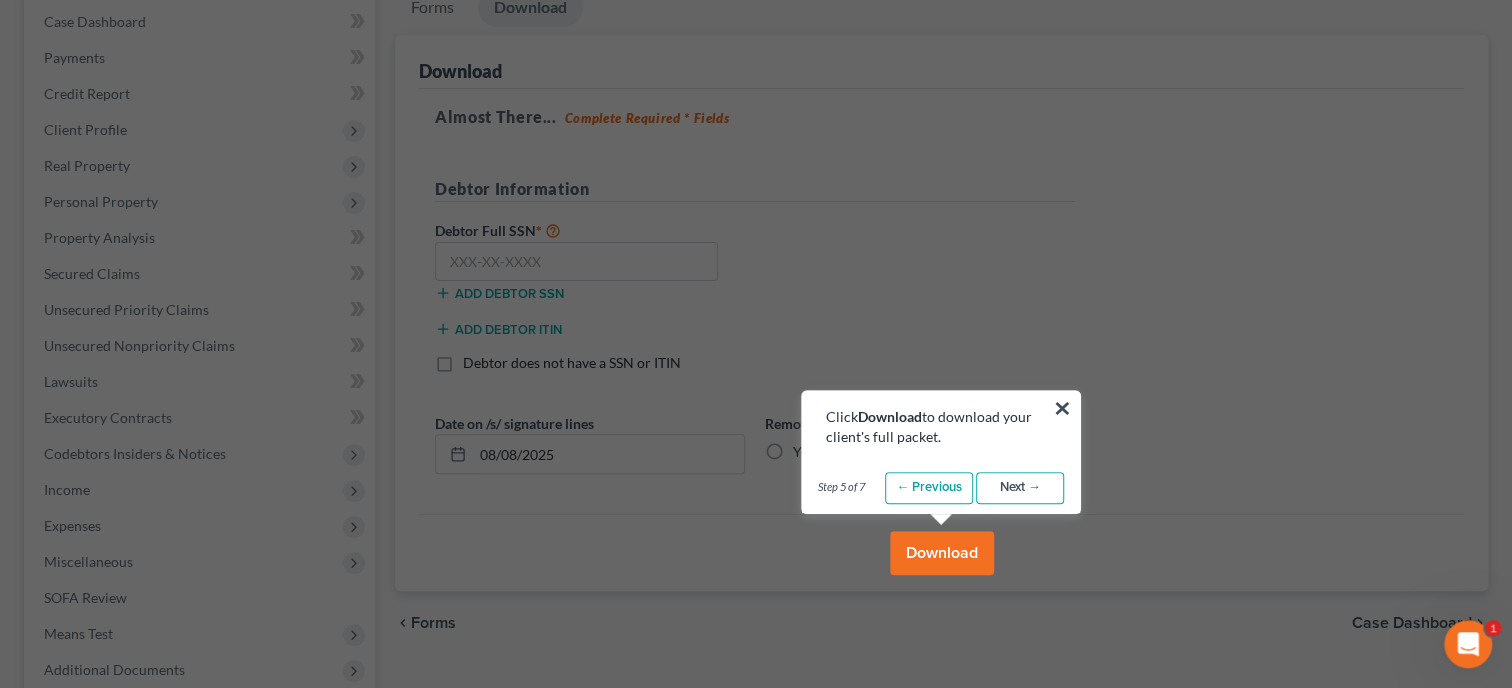scroll, scrollTop: 205, scrollLeft: 0, axis: vertical 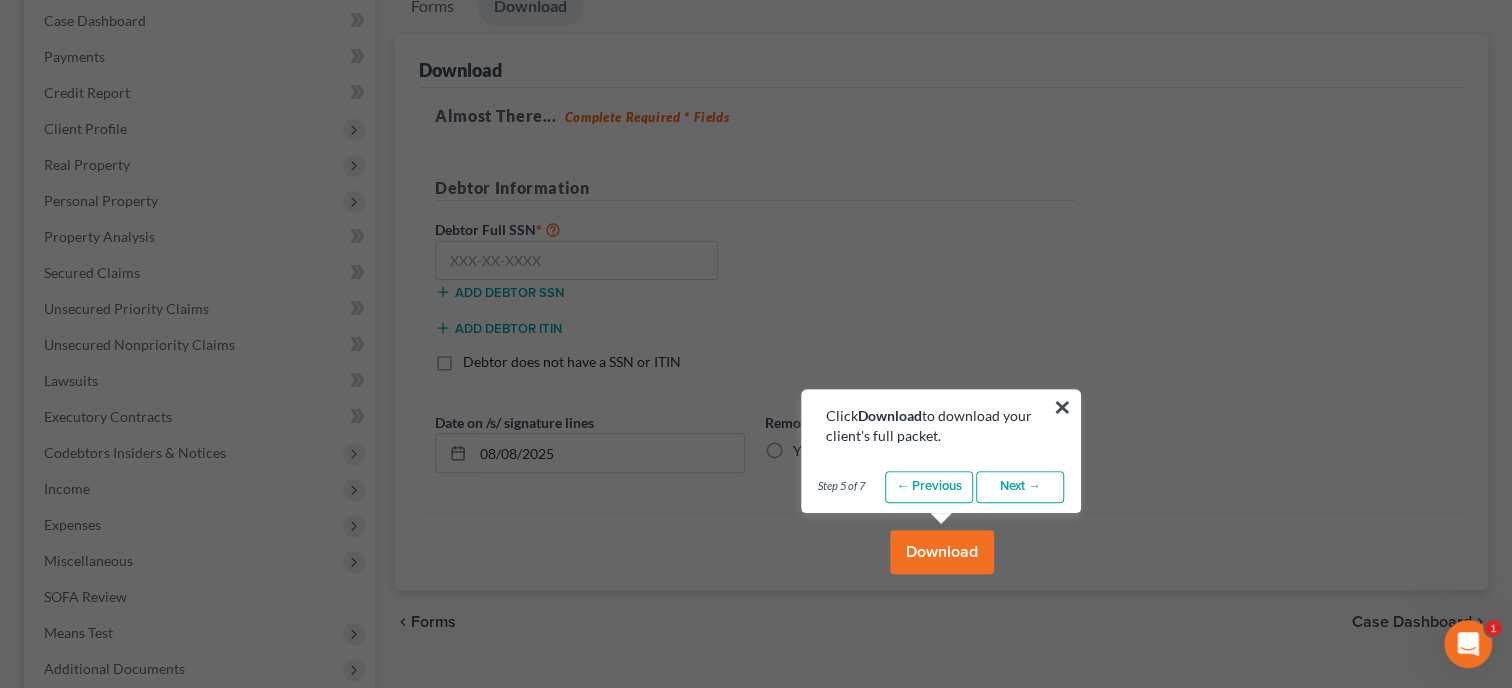 click on "Next →" at bounding box center [1020, 487] 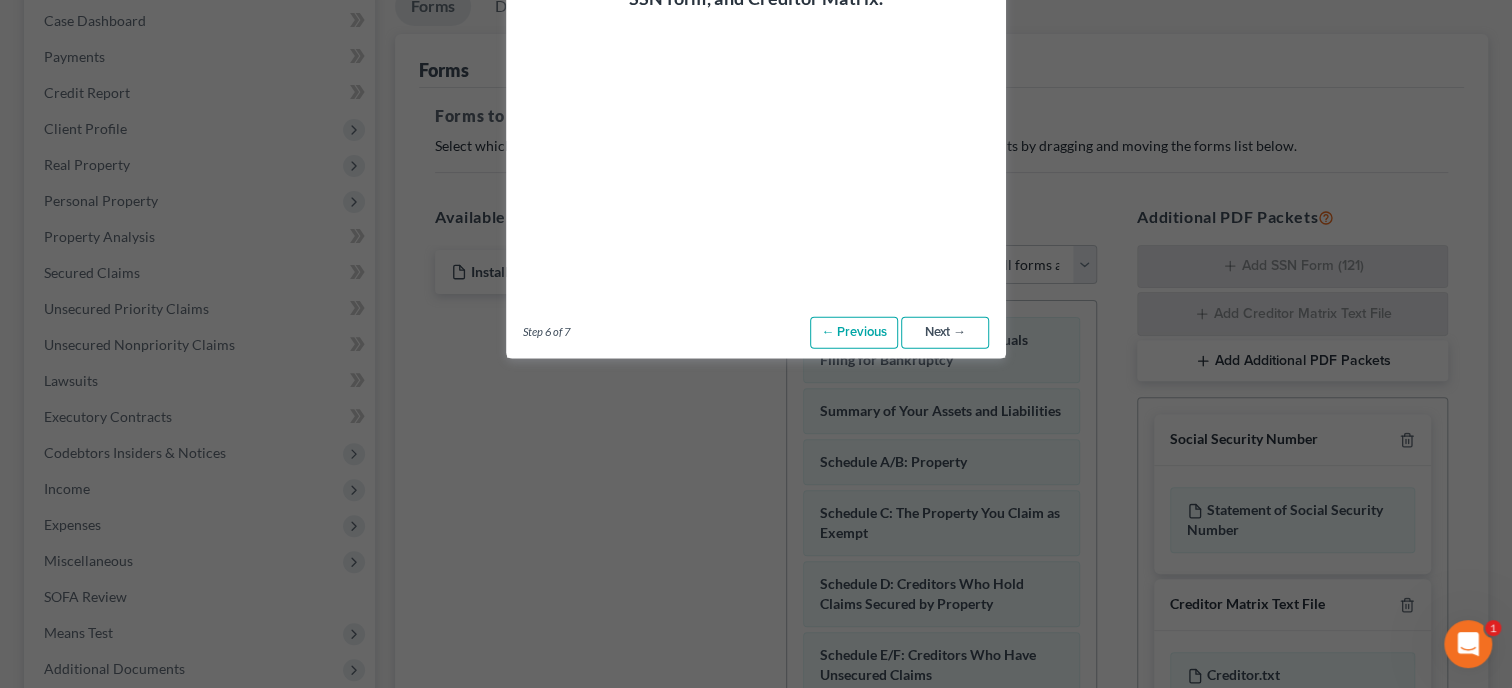 scroll, scrollTop: 102, scrollLeft: 0, axis: vertical 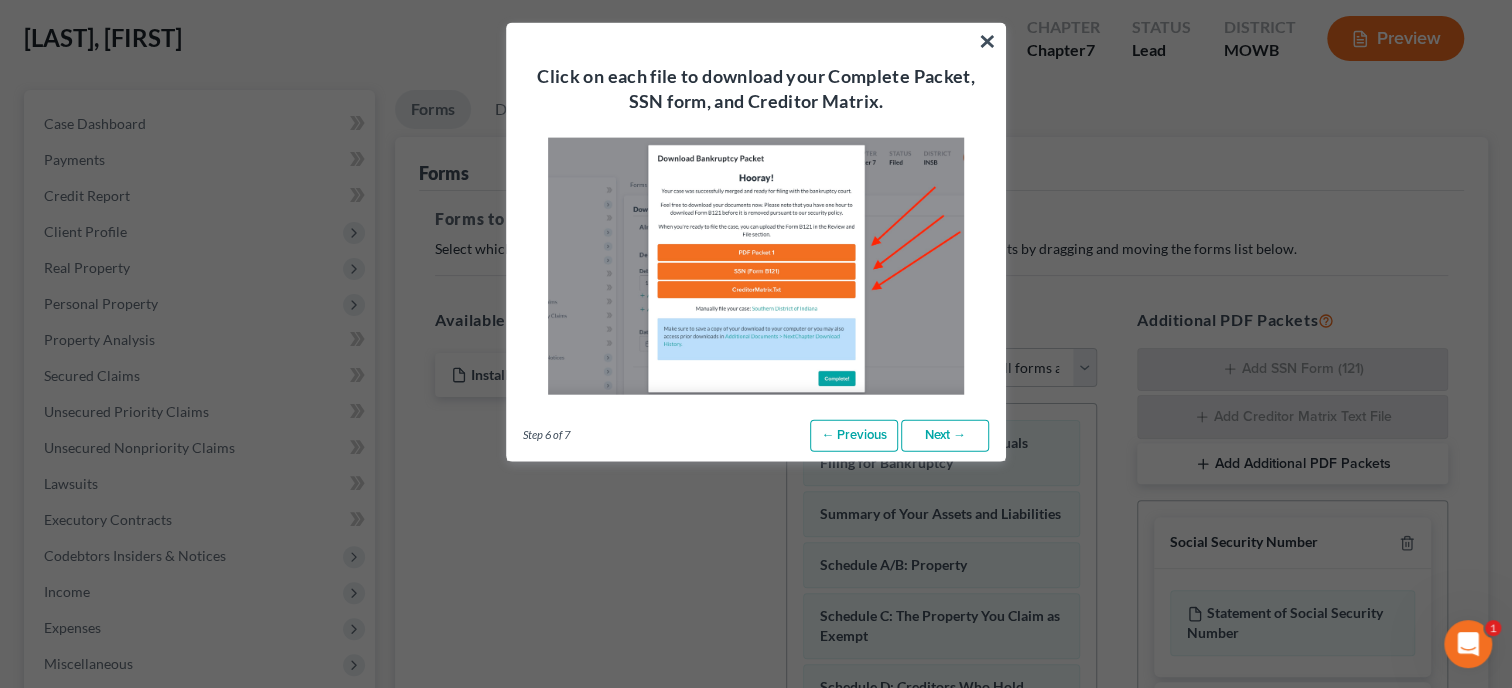 click on "Next →" at bounding box center [945, 436] 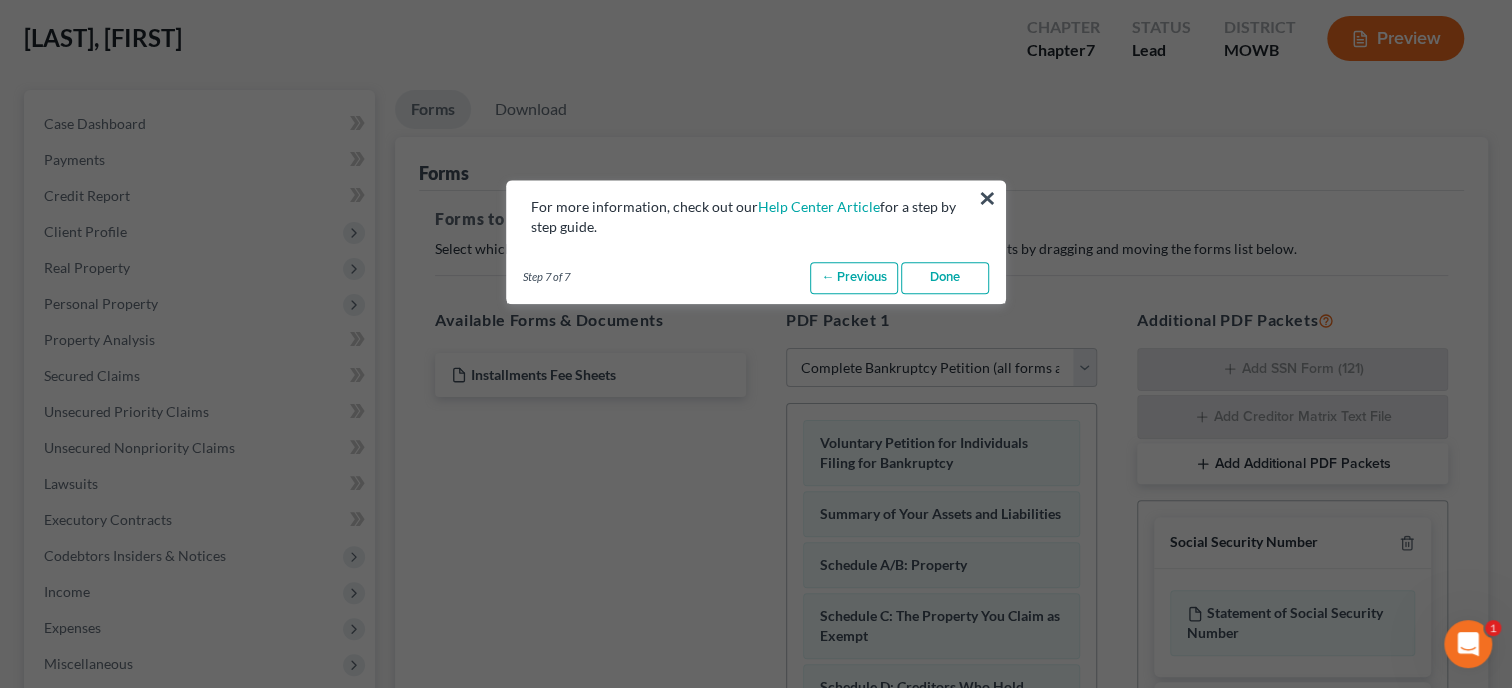 click on "Done" at bounding box center (945, 278) 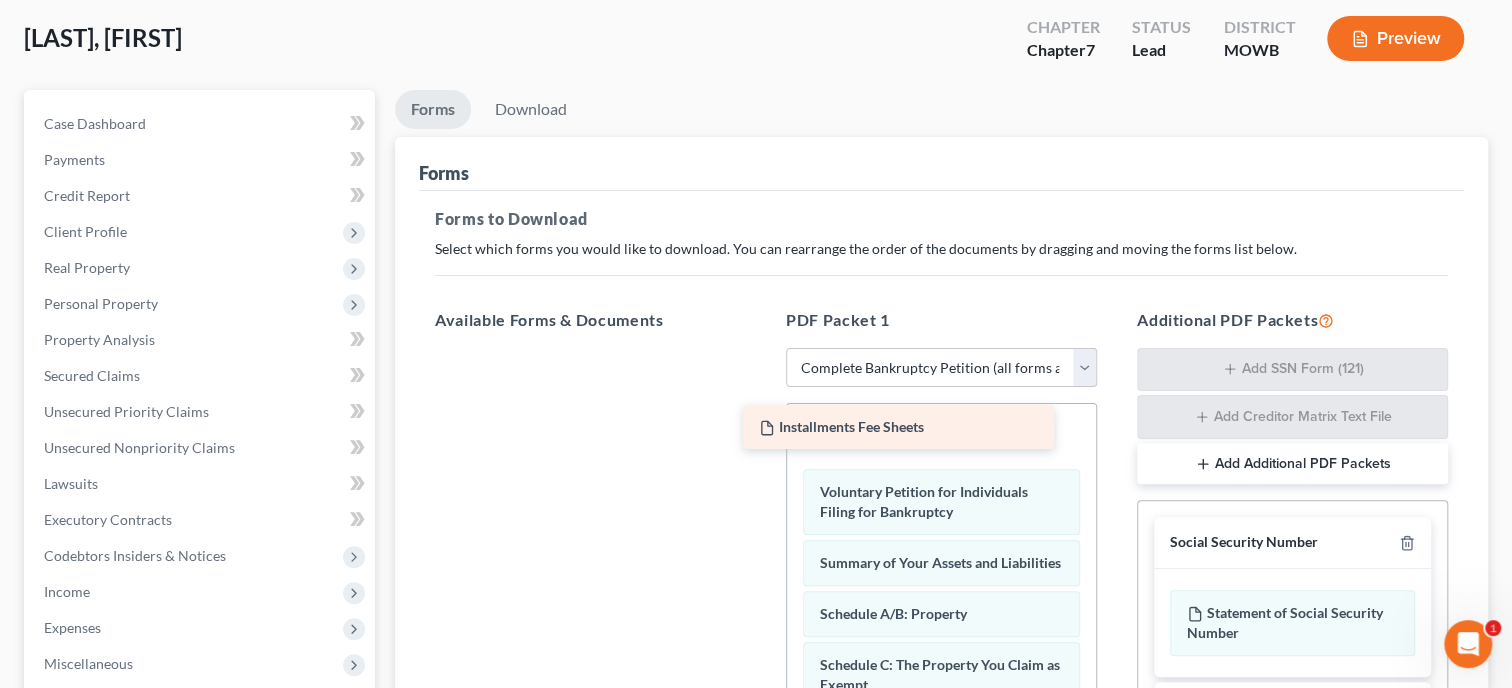 drag, startPoint x: 652, startPoint y: 365, endPoint x: 960, endPoint y: 420, distance: 312.8722 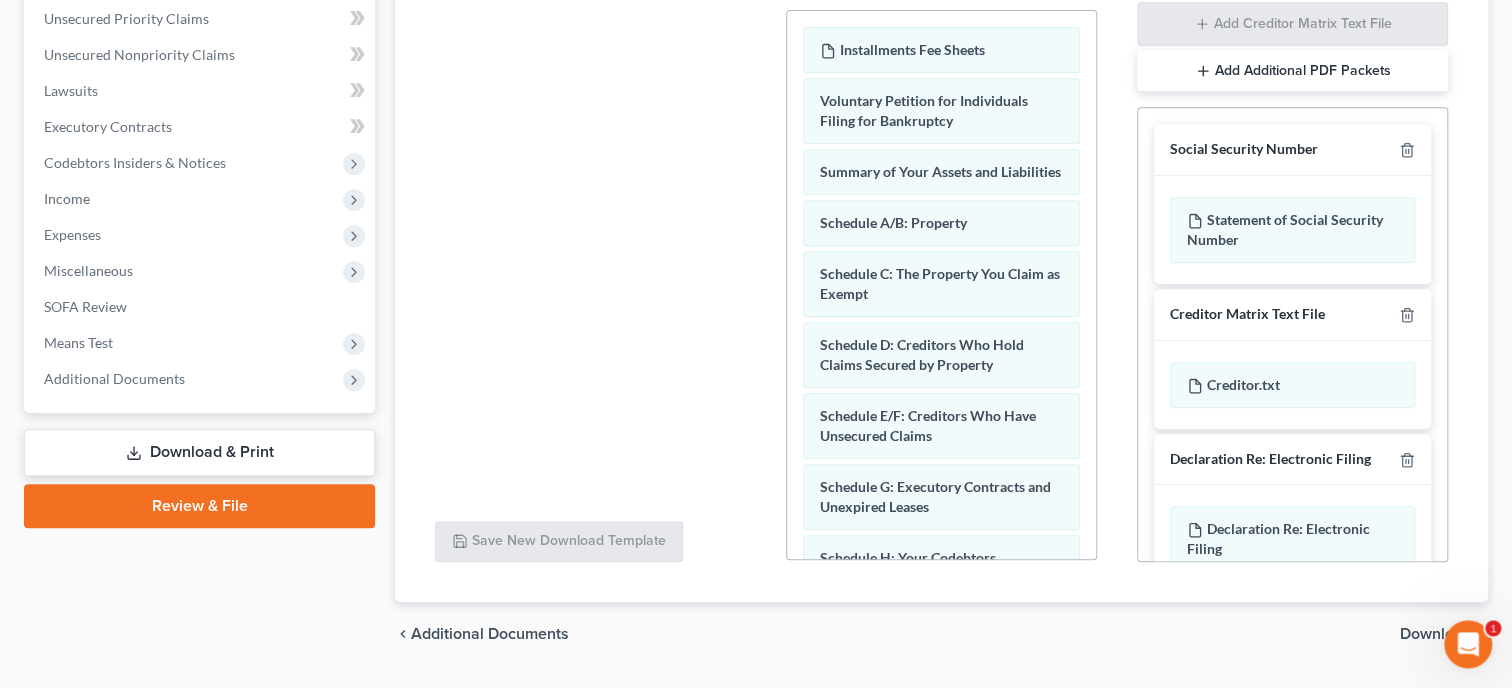scroll, scrollTop: 514, scrollLeft: 0, axis: vertical 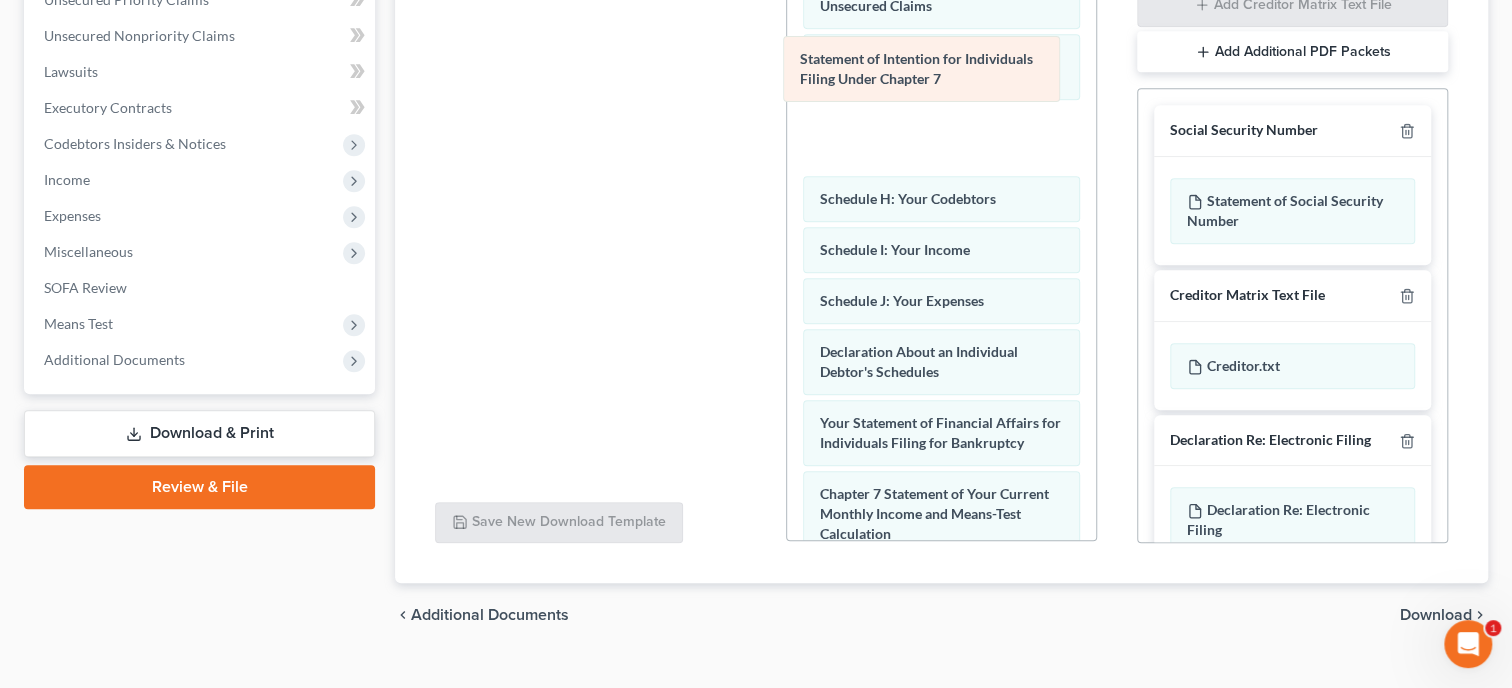 drag, startPoint x: 946, startPoint y: 421, endPoint x: 926, endPoint y: 65, distance: 356.56134 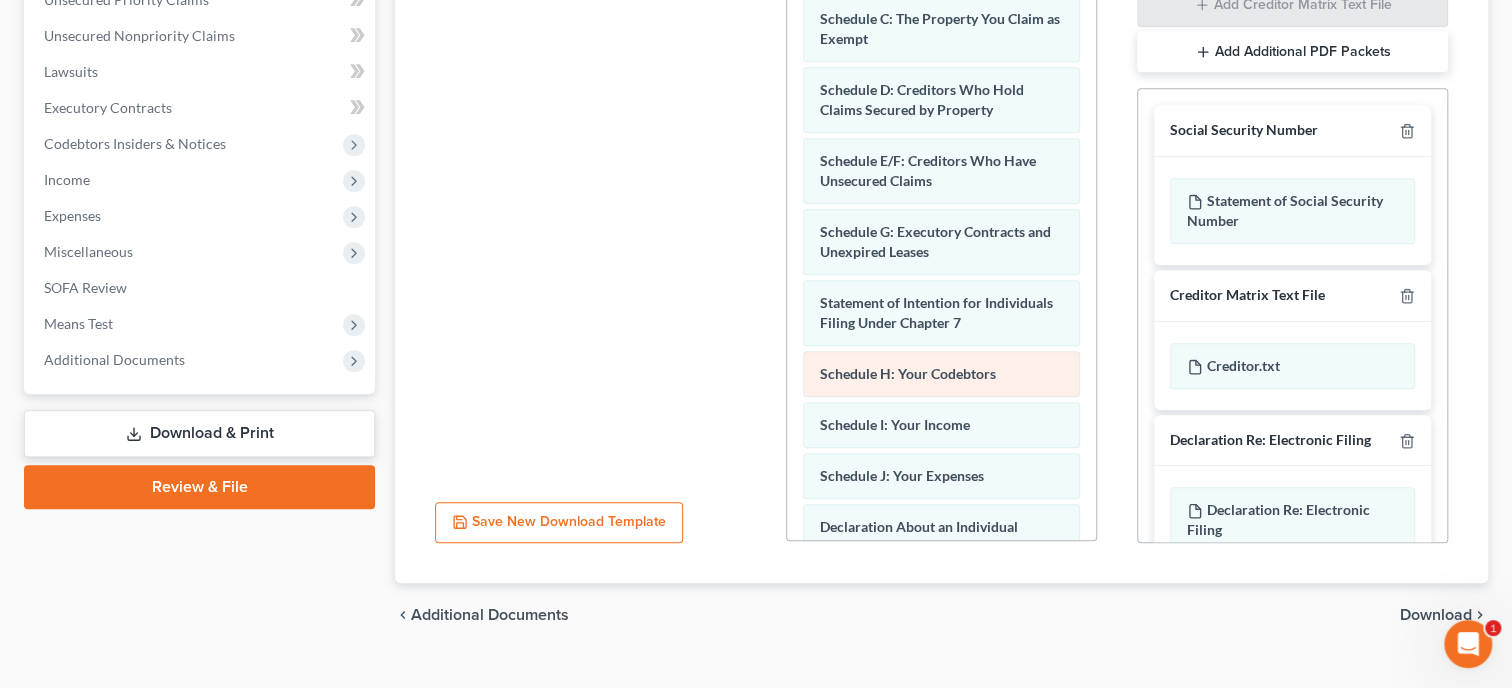 scroll, scrollTop: 205, scrollLeft: 0, axis: vertical 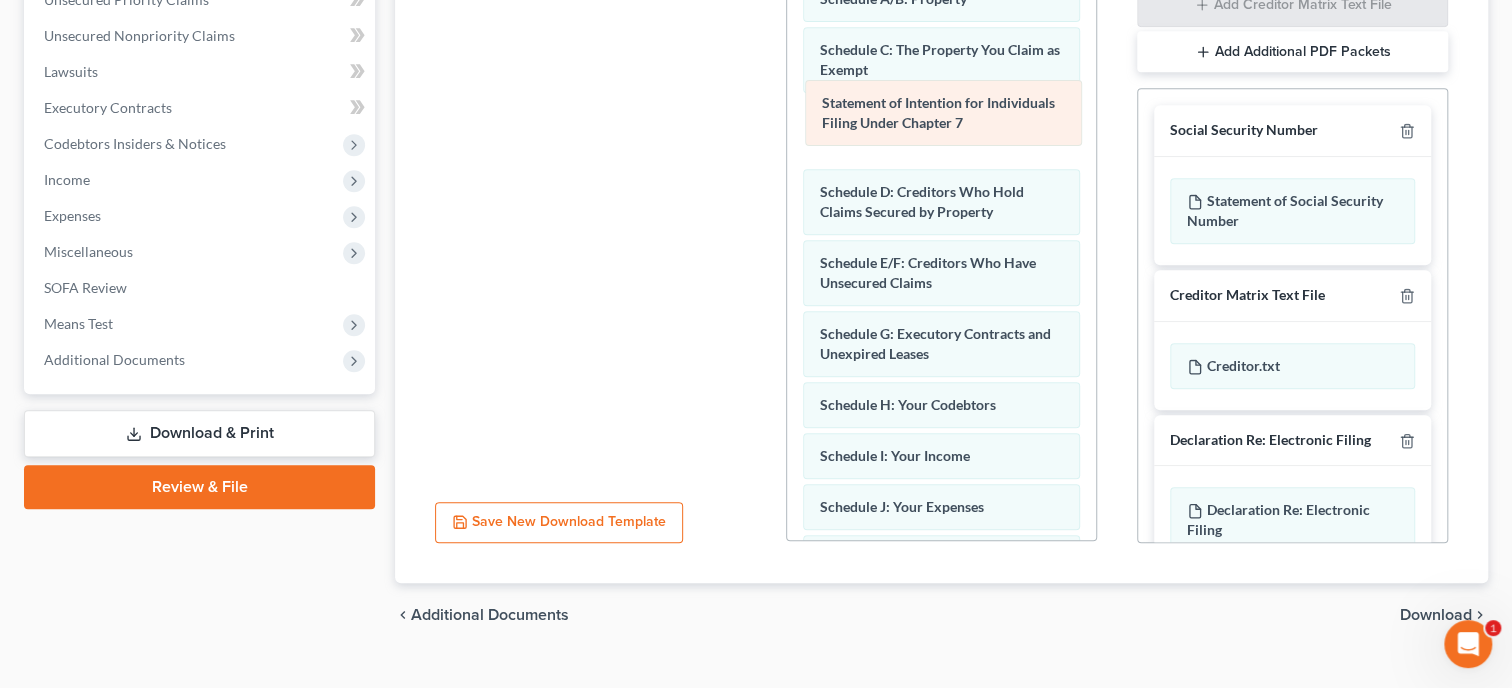 drag, startPoint x: 925, startPoint y: 339, endPoint x: 927, endPoint y: 96, distance: 243.00822 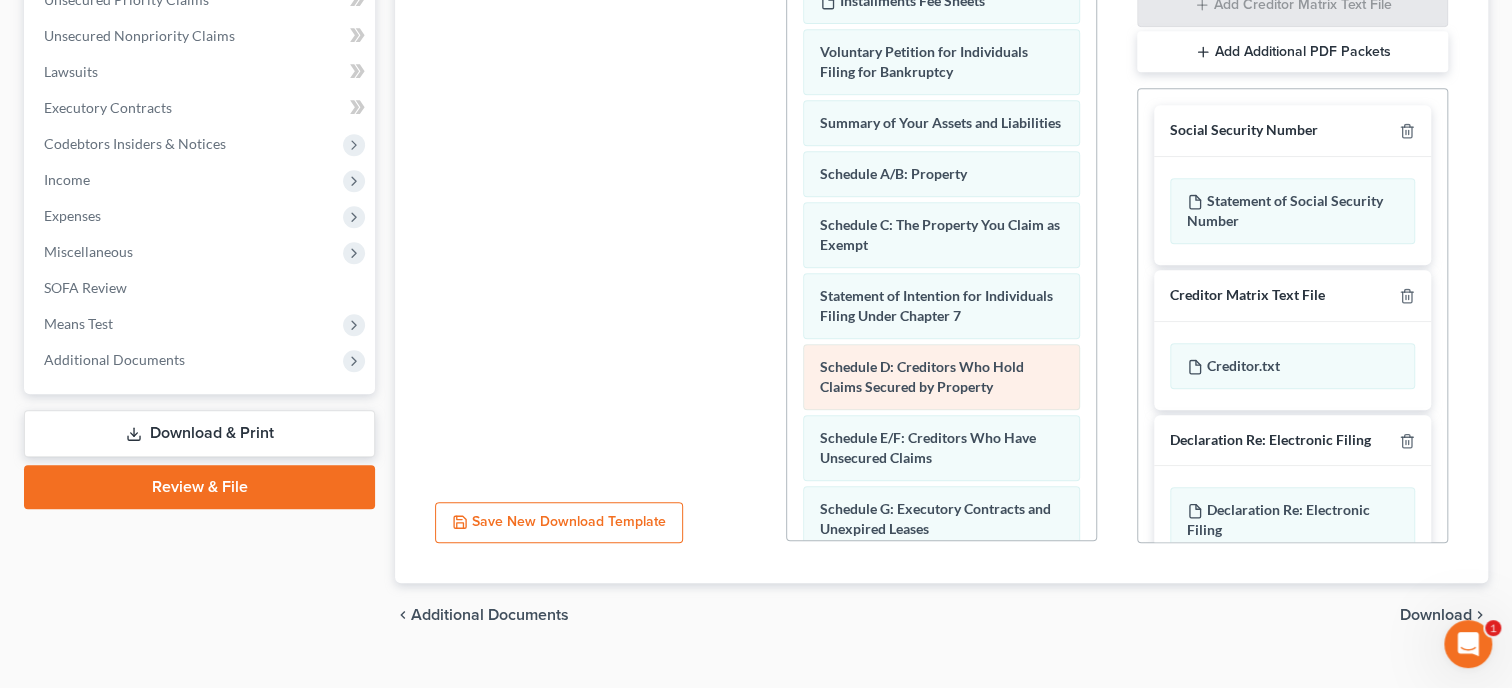 scroll, scrollTop: 0, scrollLeft: 0, axis: both 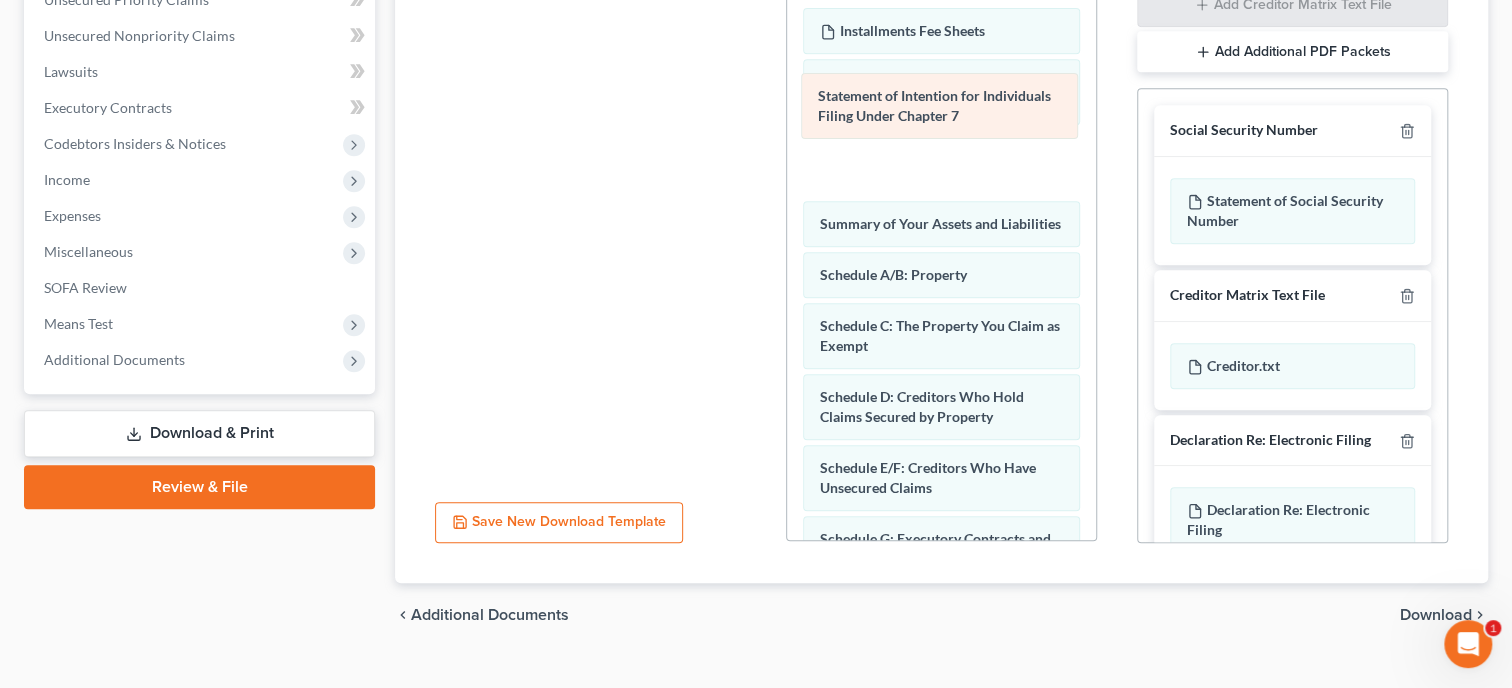 drag, startPoint x: 935, startPoint y: 323, endPoint x: 933, endPoint y: 97, distance: 226.00885 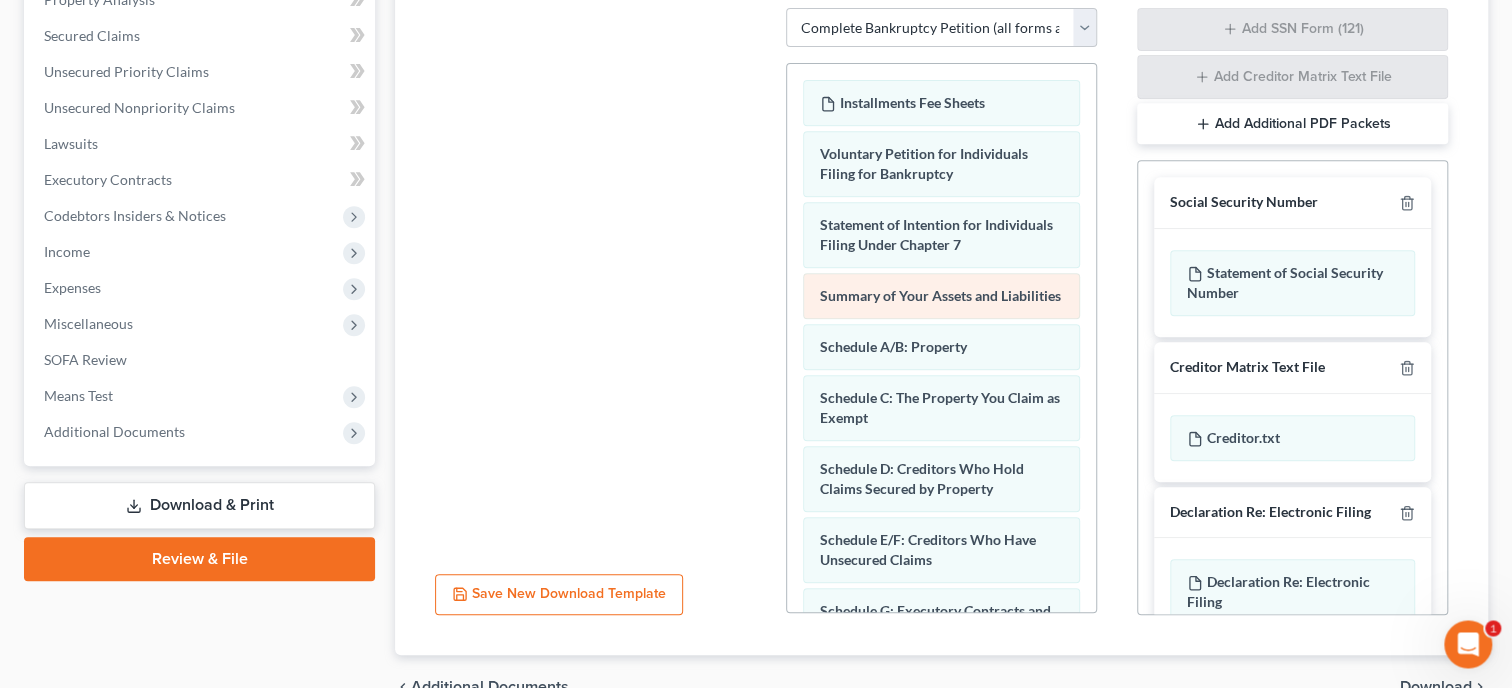 scroll, scrollTop: 411, scrollLeft: 0, axis: vertical 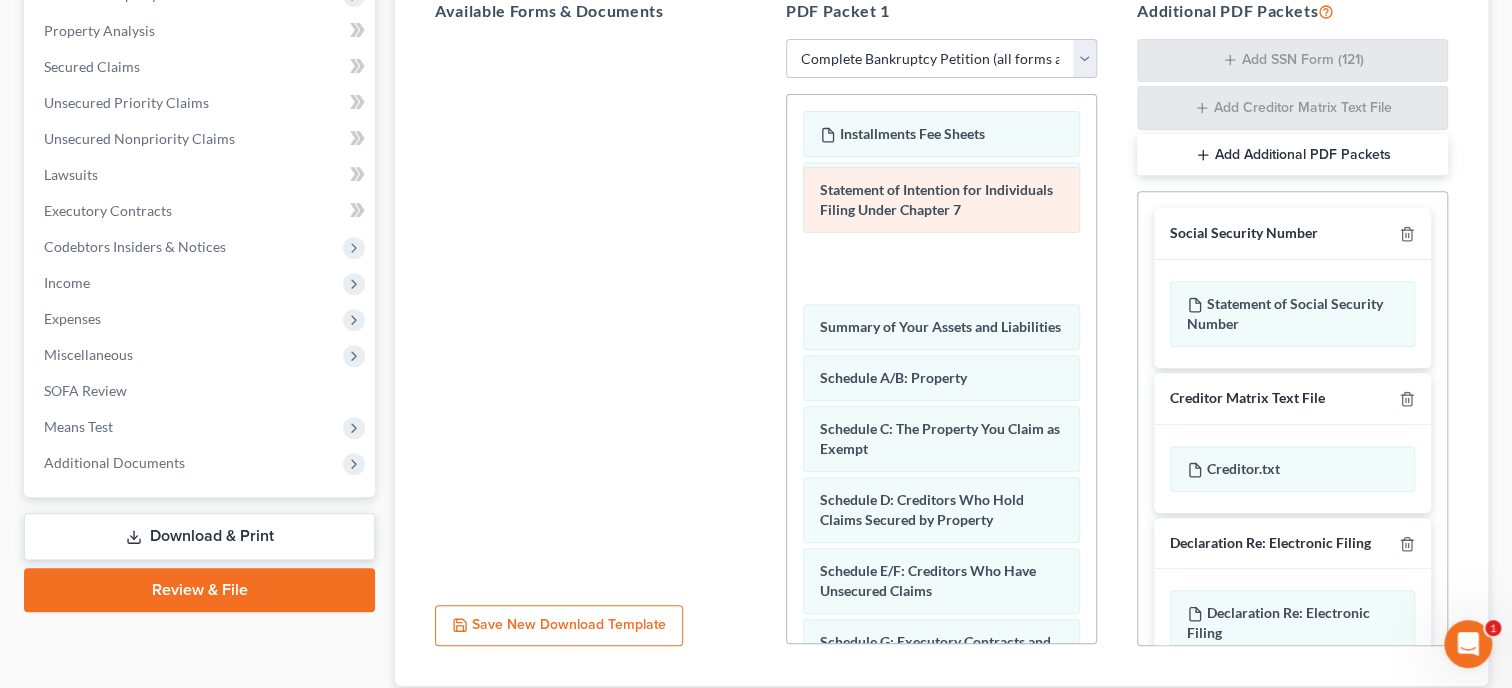 drag, startPoint x: 937, startPoint y: 262, endPoint x: 937, endPoint y: 197, distance: 65 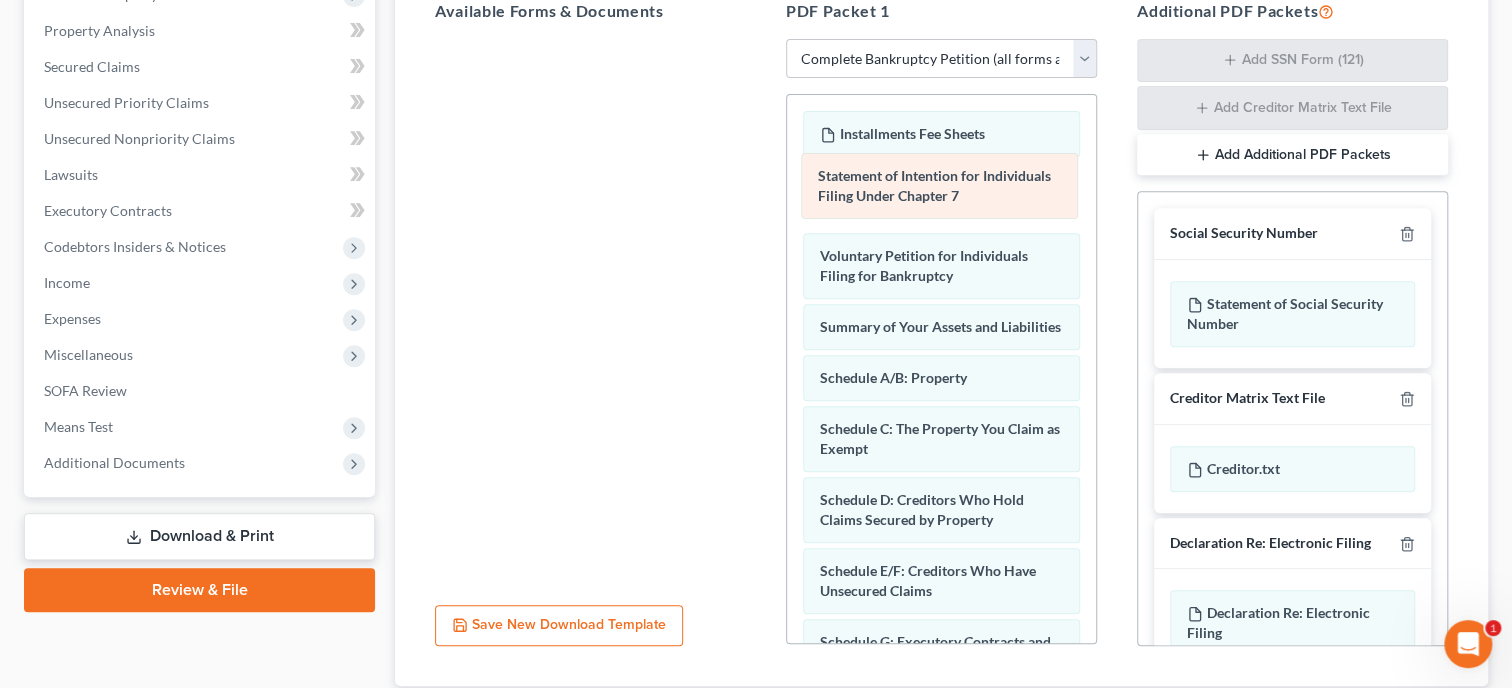 drag, startPoint x: 937, startPoint y: 257, endPoint x: 935, endPoint y: 180, distance: 77.02597 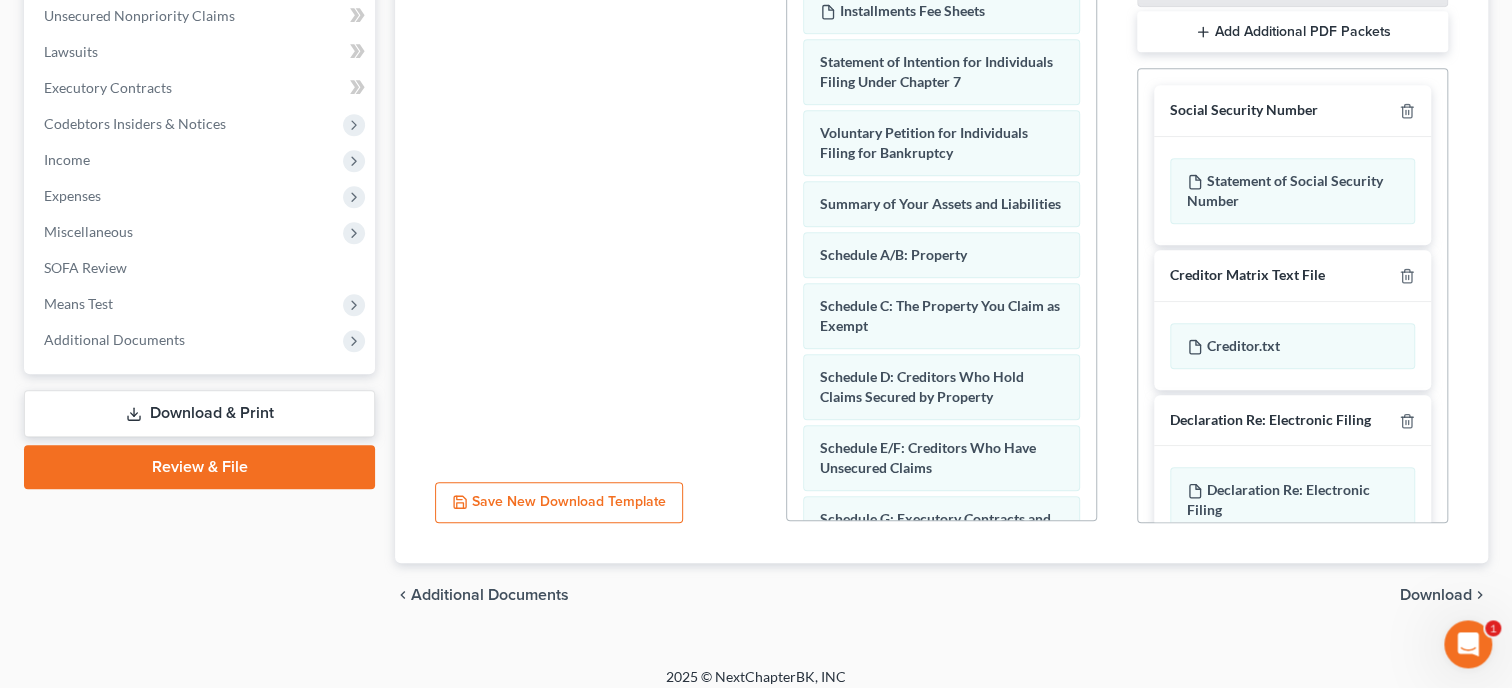 scroll, scrollTop: 547, scrollLeft: 0, axis: vertical 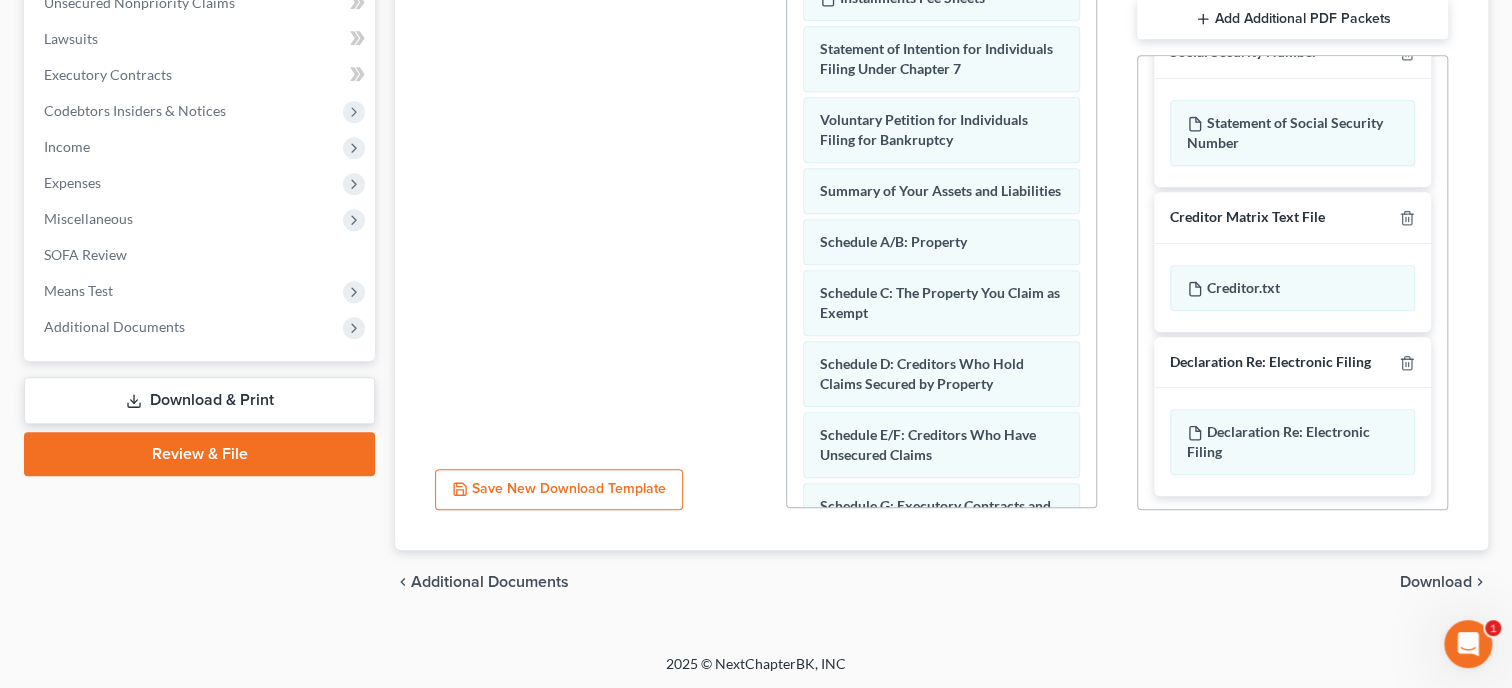 click on "Download" at bounding box center (1436, 582) 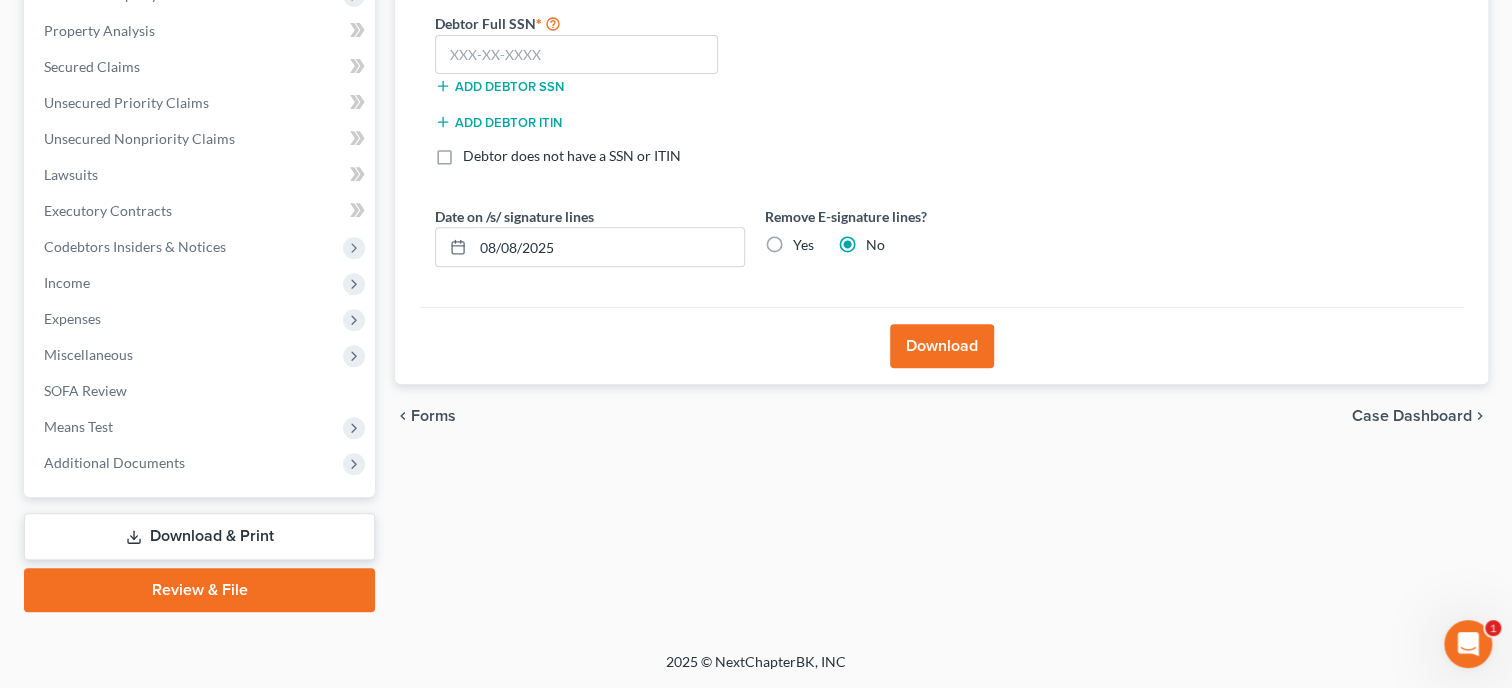 scroll, scrollTop: 408, scrollLeft: 0, axis: vertical 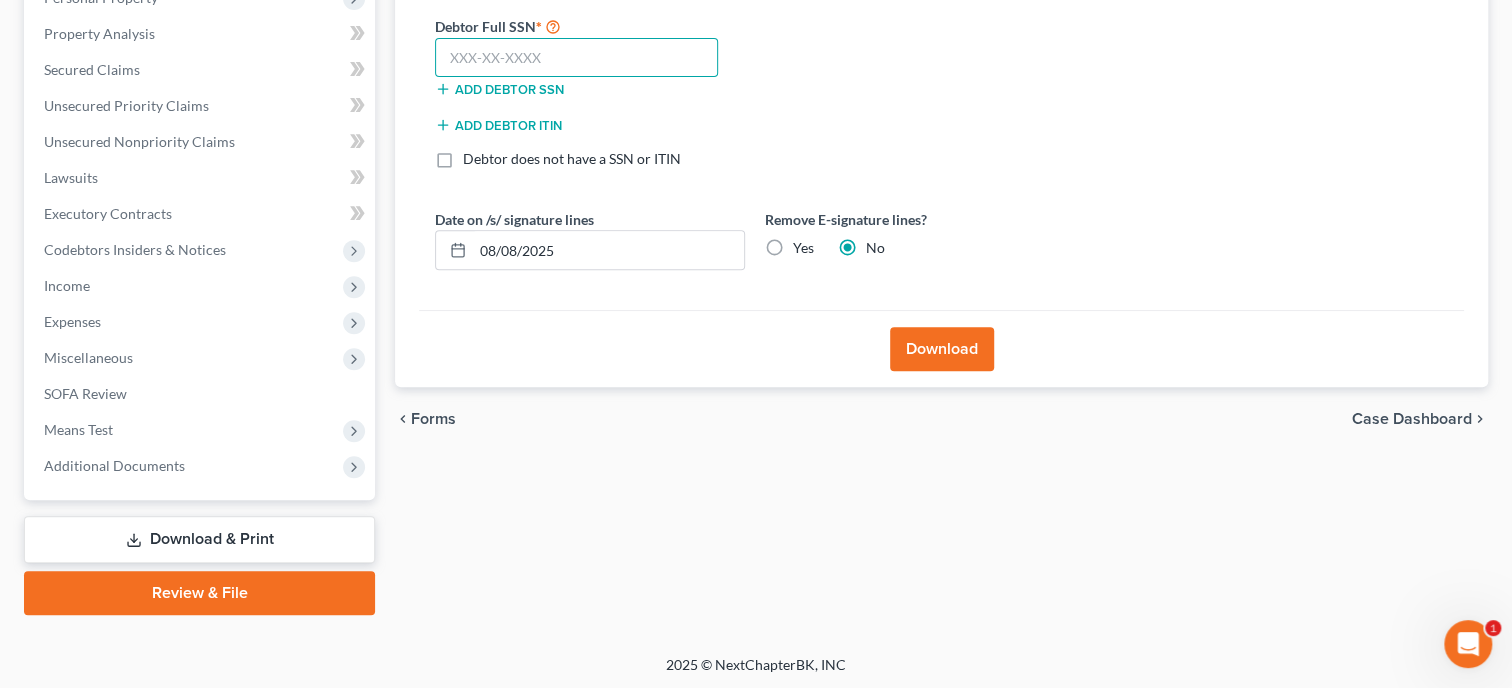 click at bounding box center (576, 58) 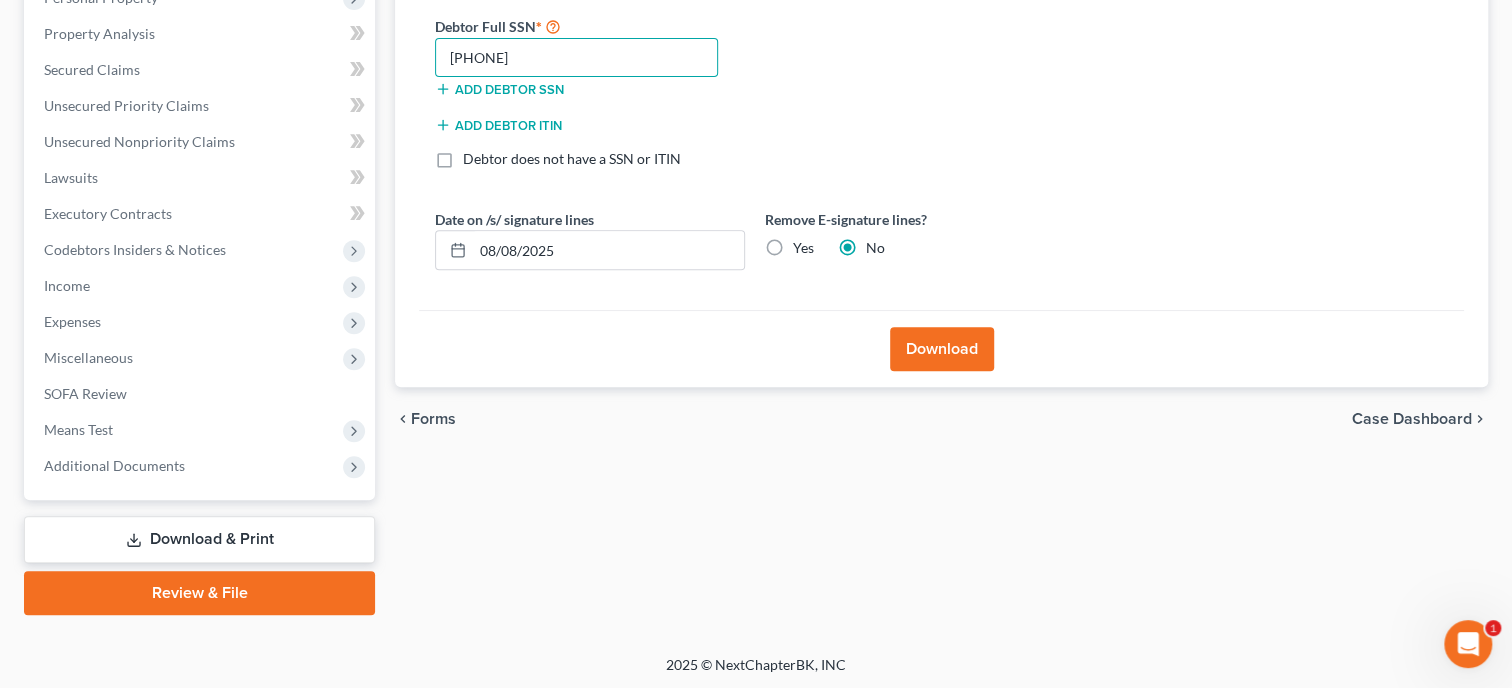 type on "[PHONE]" 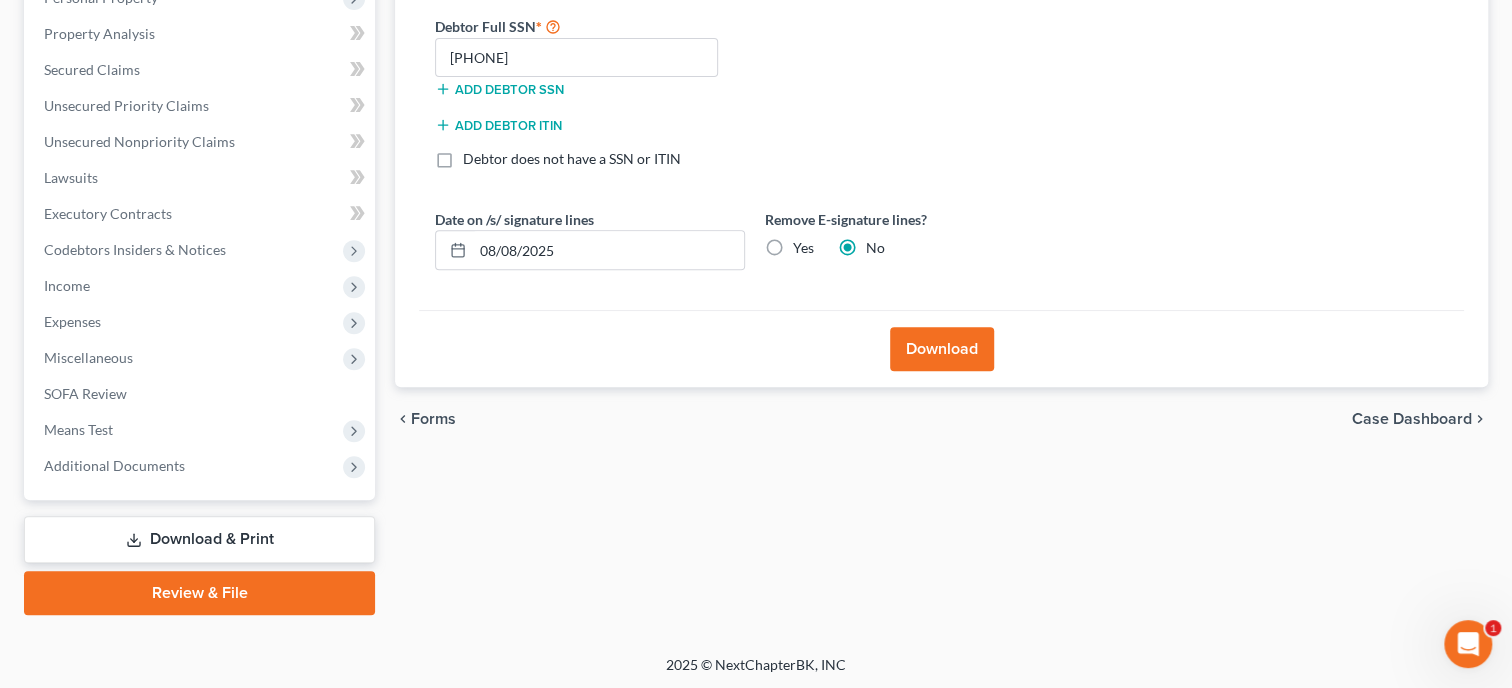 click on "Download" at bounding box center [942, 349] 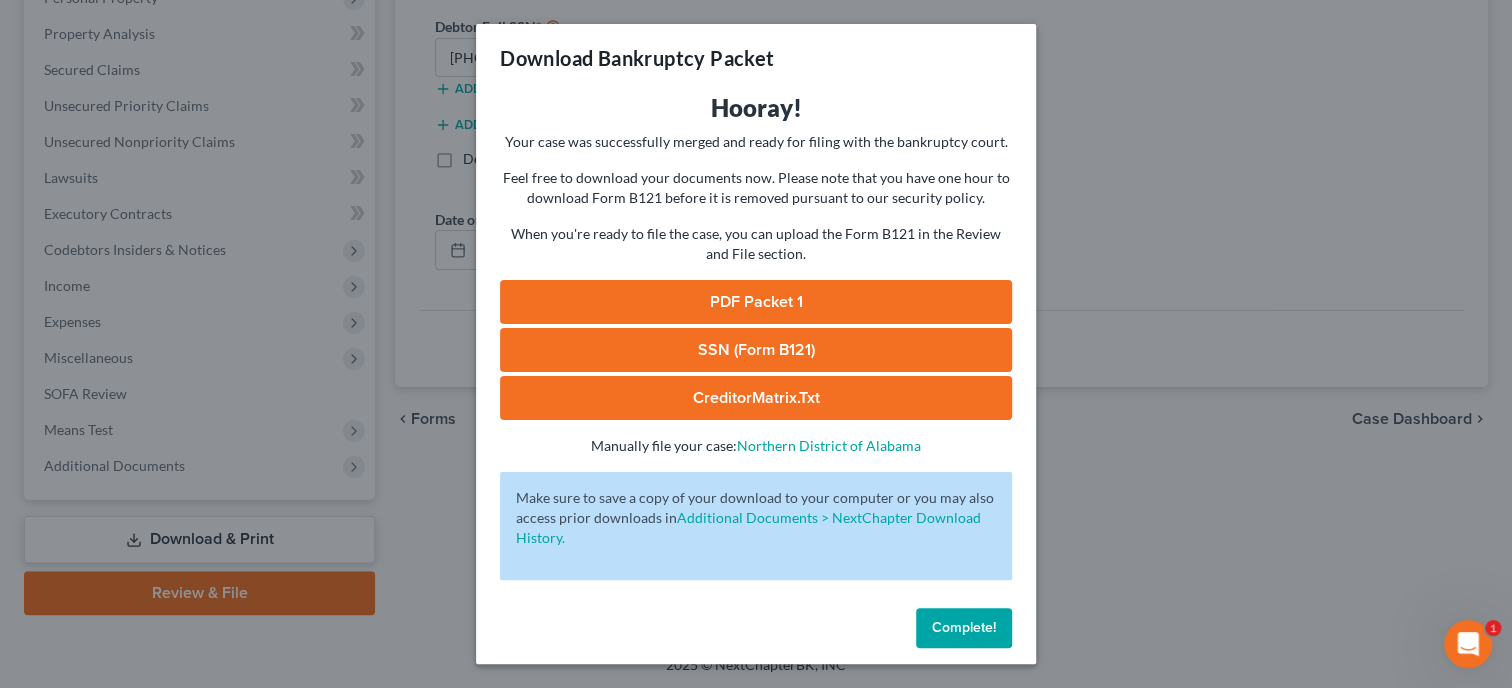 click on "SSN (Form B121)" at bounding box center (756, 350) 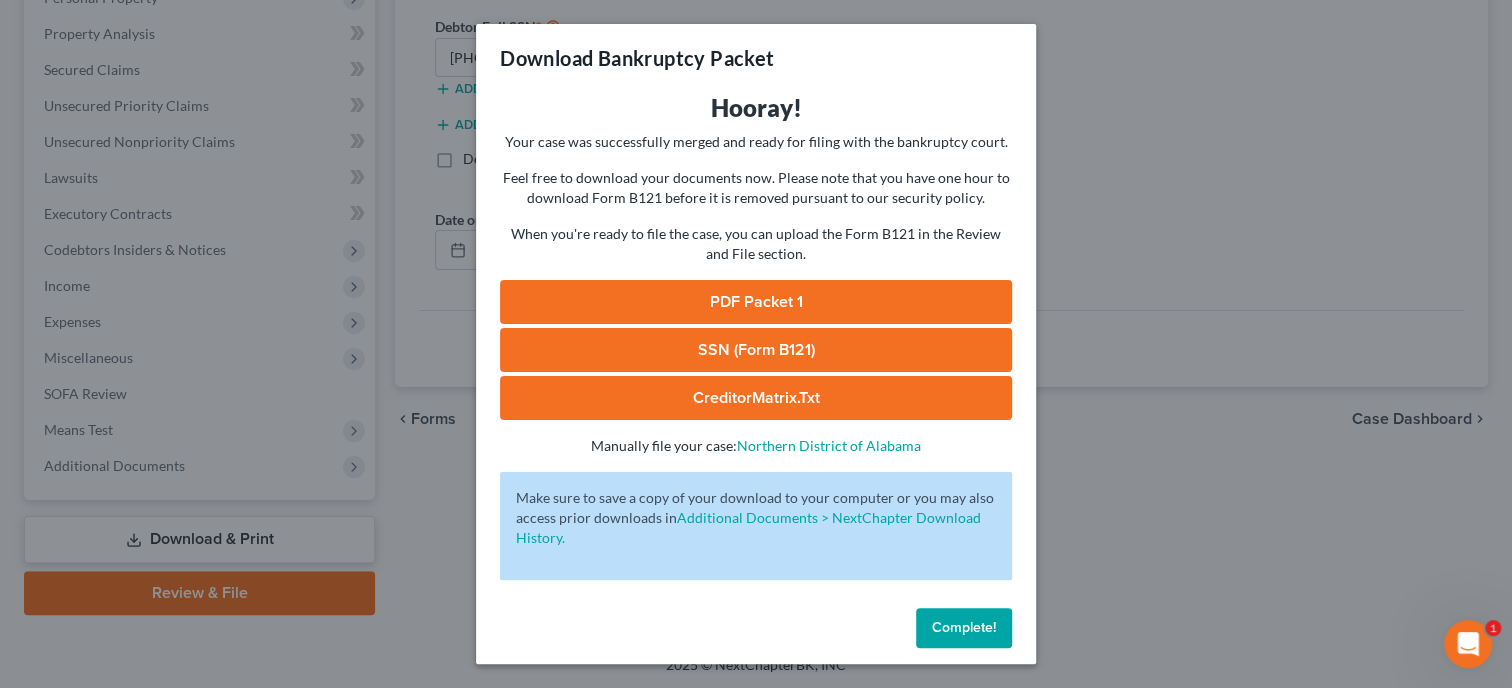 click on "PDF Packet 1" at bounding box center [756, 302] 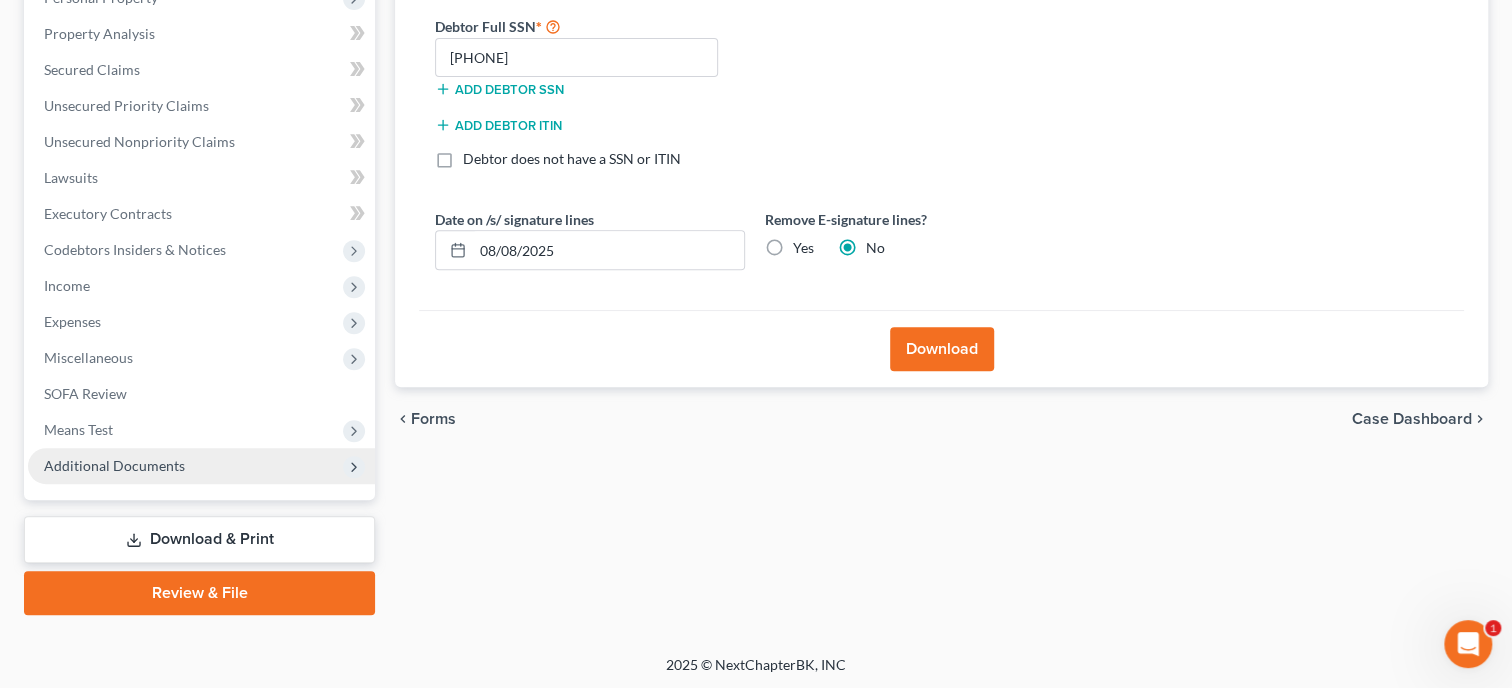 click on "Additional Documents" at bounding box center (201, 466) 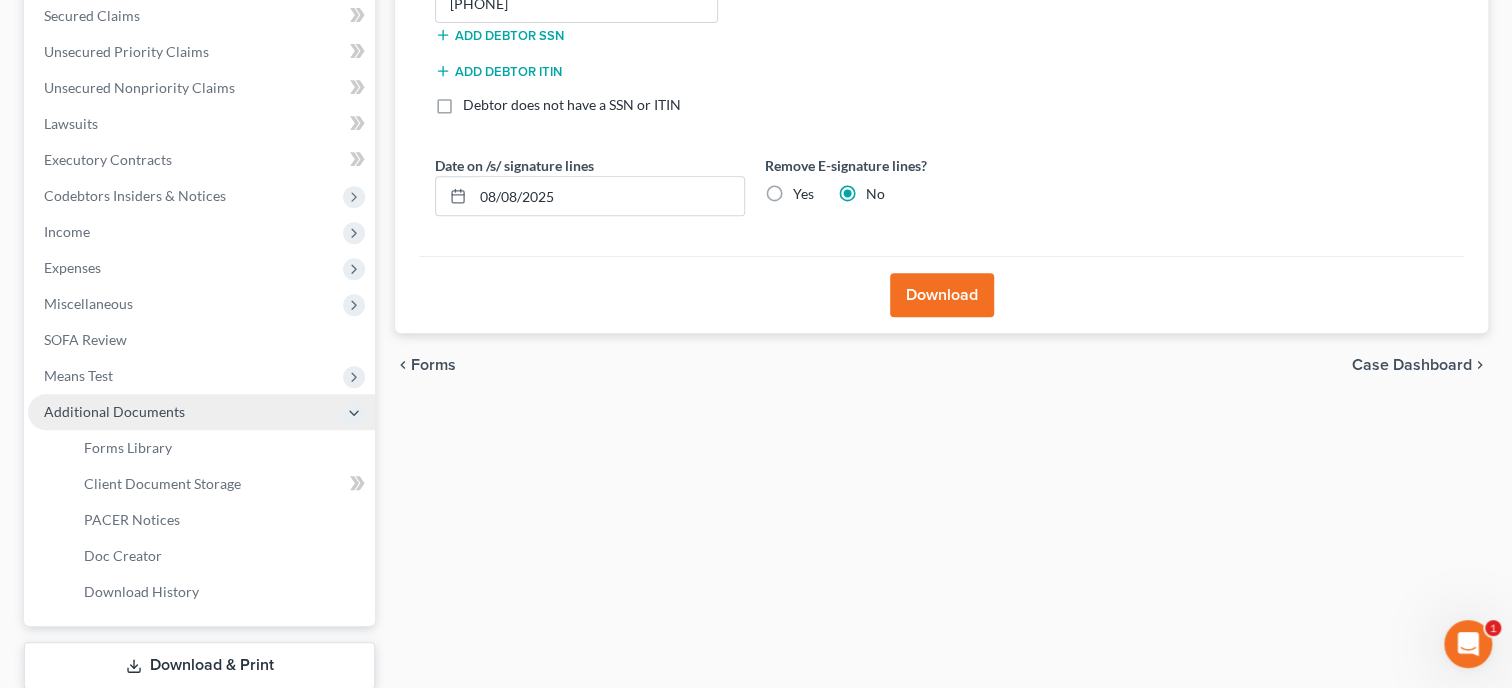 scroll, scrollTop: 511, scrollLeft: 0, axis: vertical 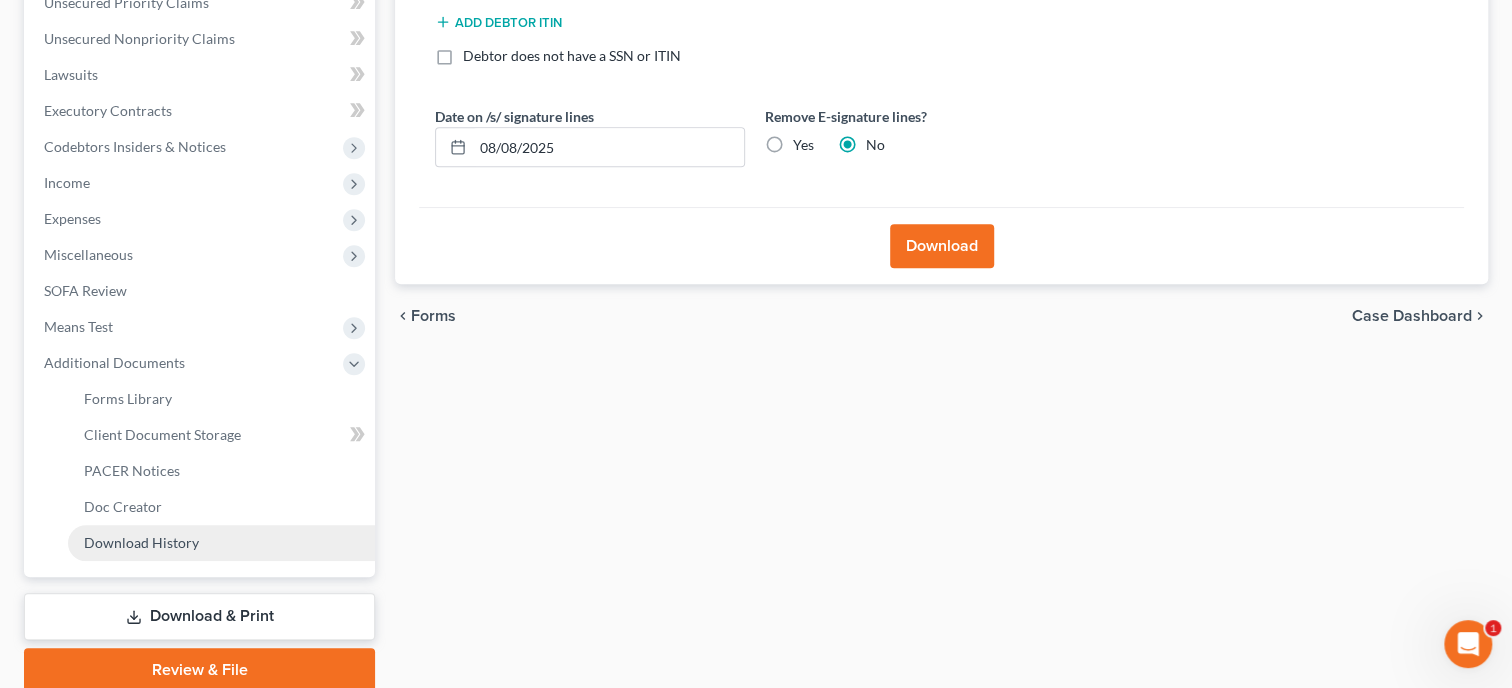 click on "Download History" at bounding box center [221, 543] 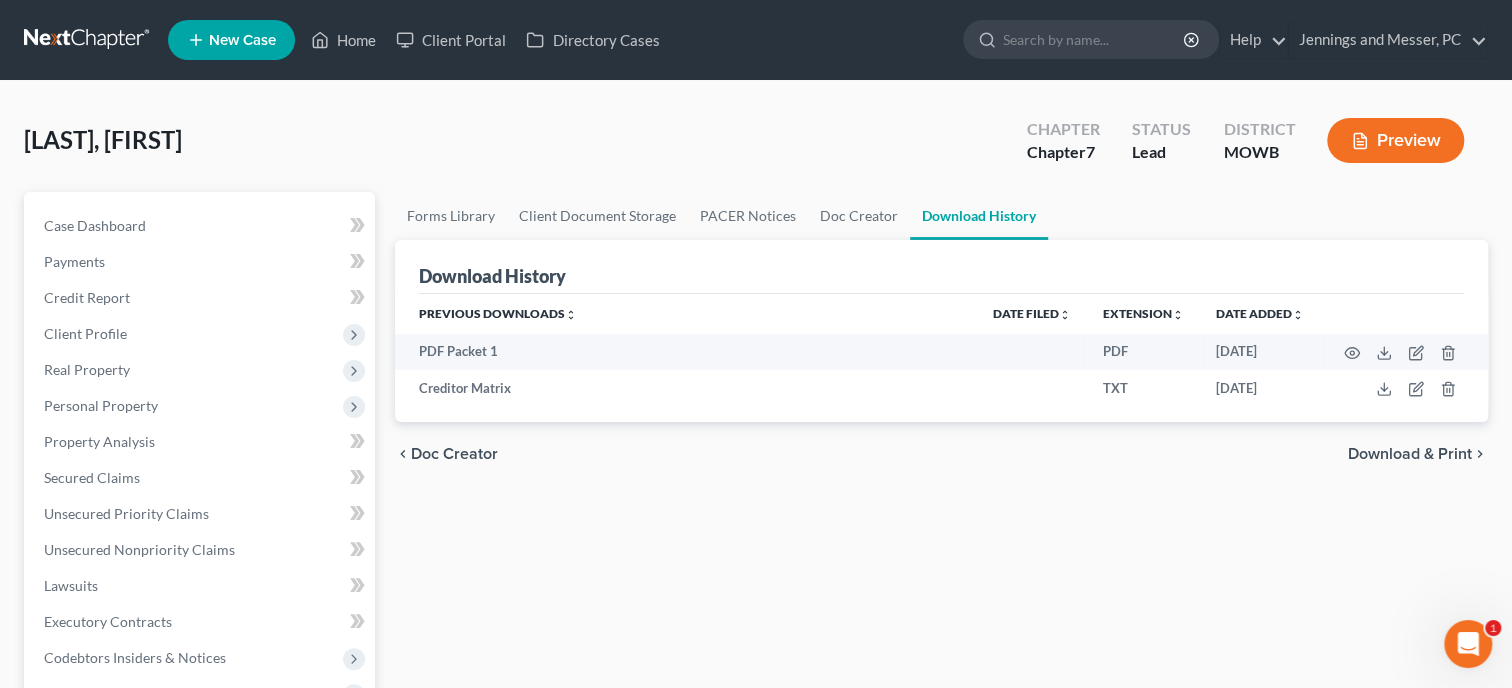 scroll, scrollTop: 0, scrollLeft: 0, axis: both 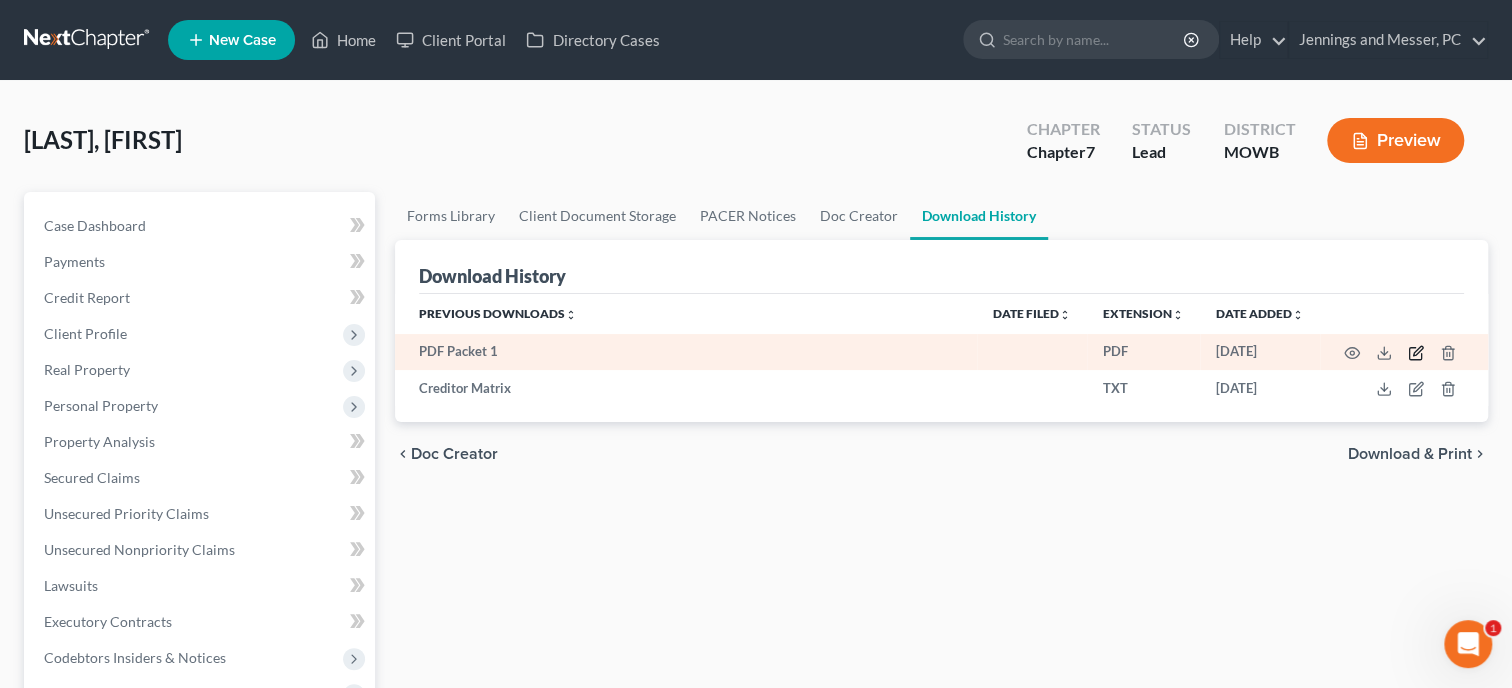 click 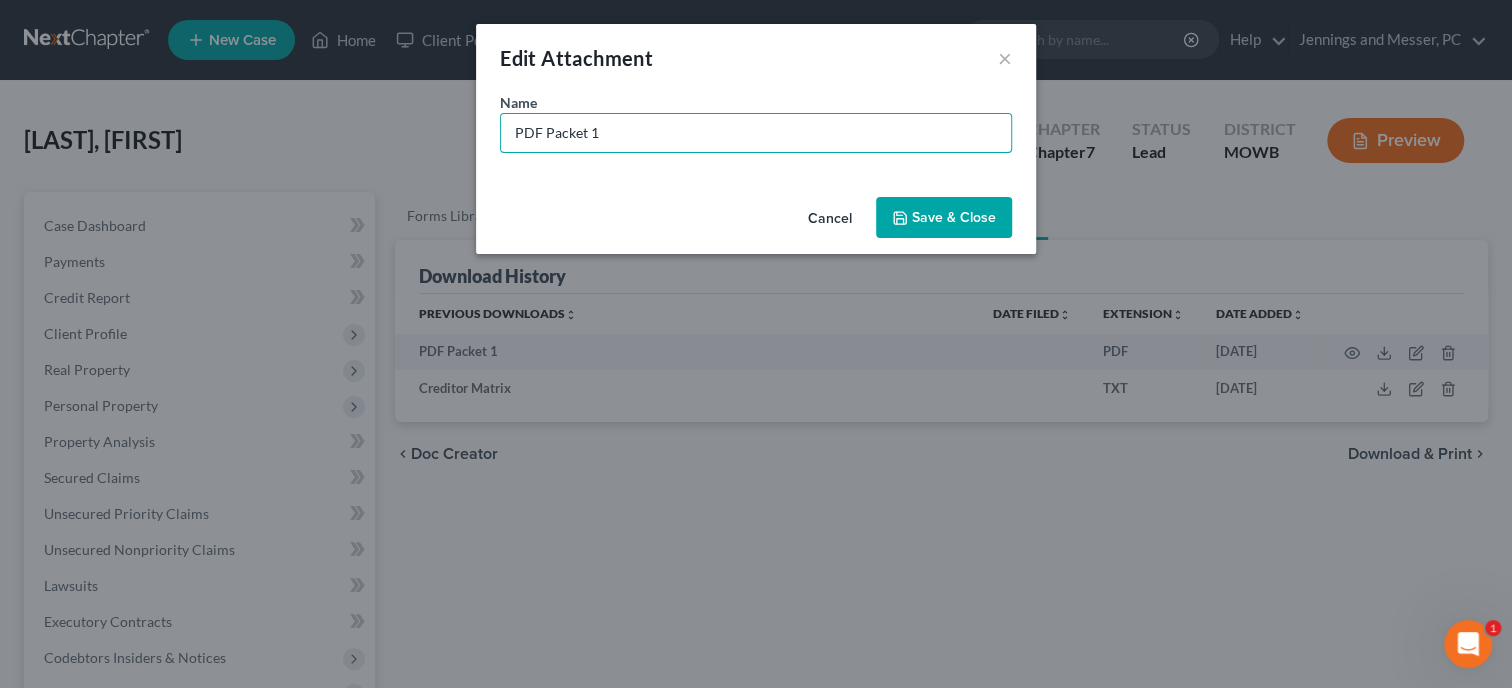 drag, startPoint x: 656, startPoint y: 128, endPoint x: 492, endPoint y: 135, distance: 164.14932 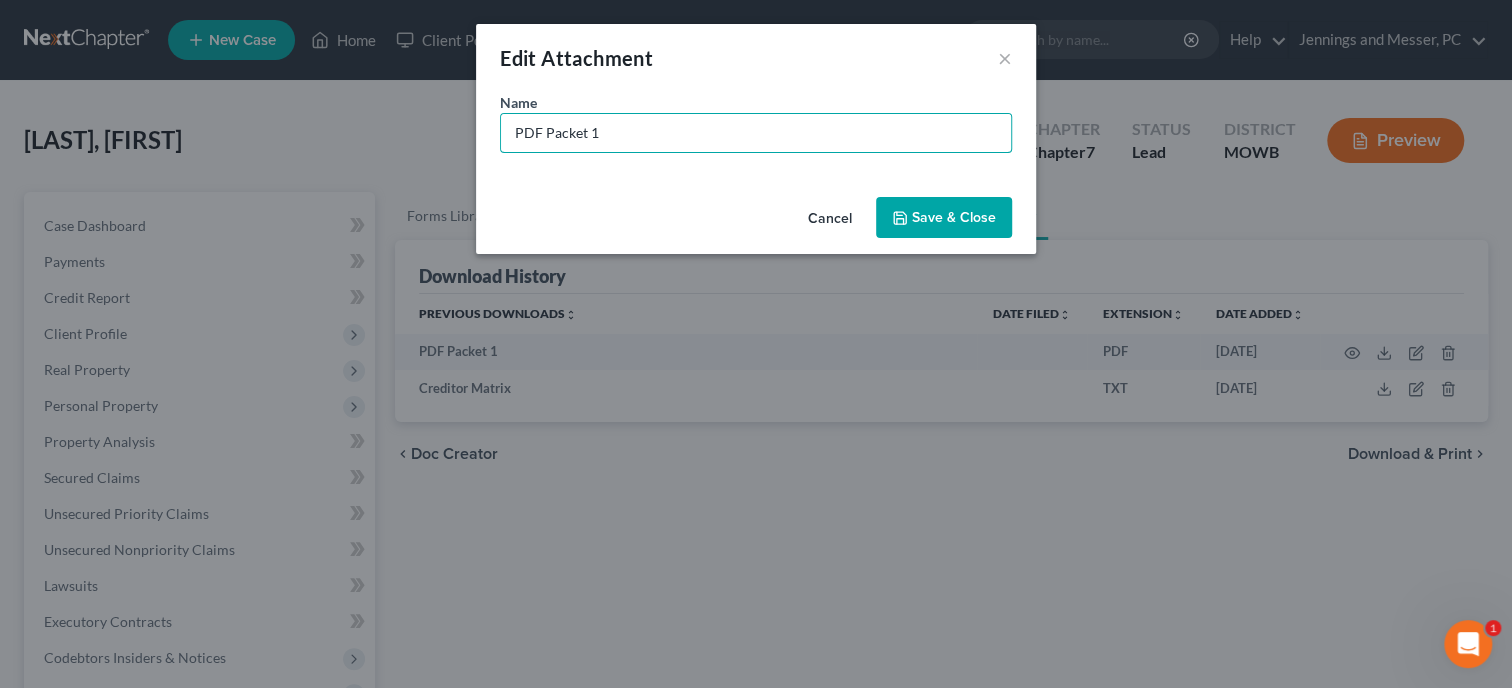 click on "PDF Packet 1" at bounding box center [756, 133] 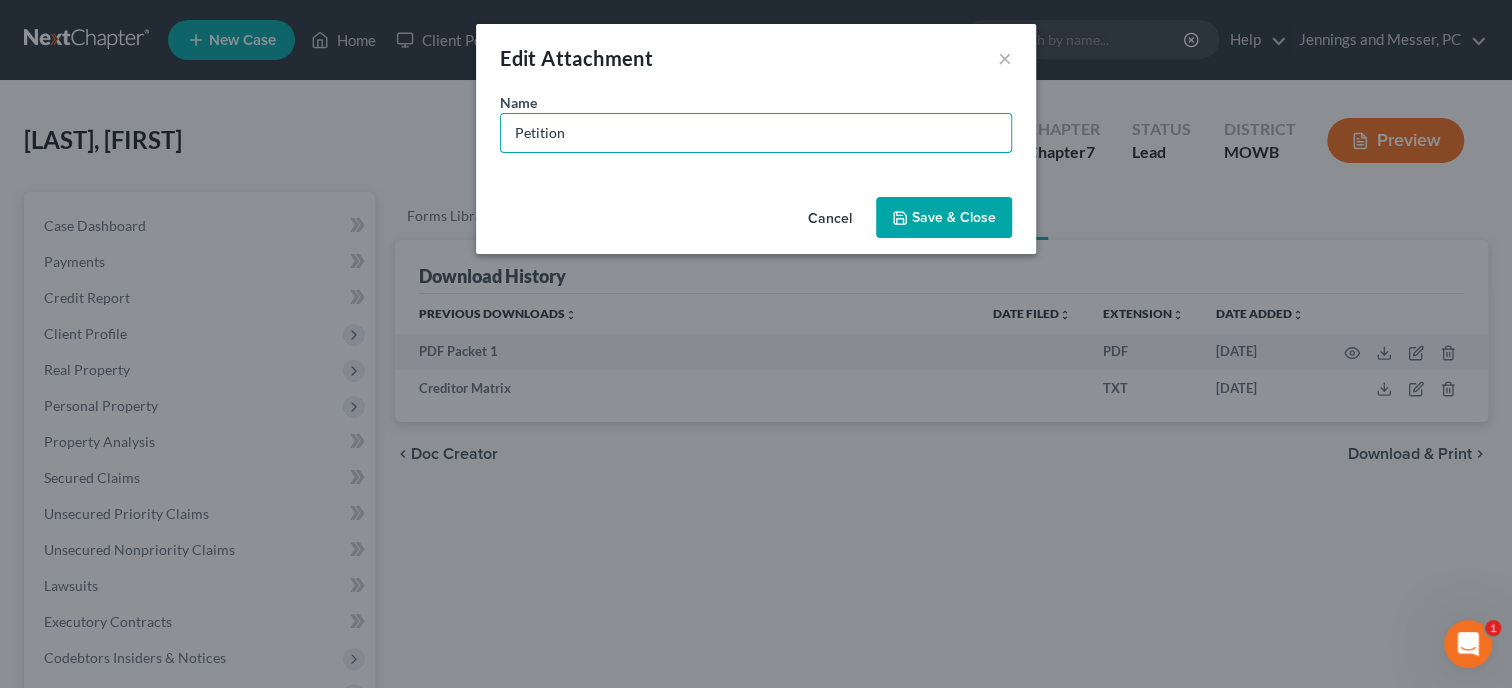 type on "Petition" 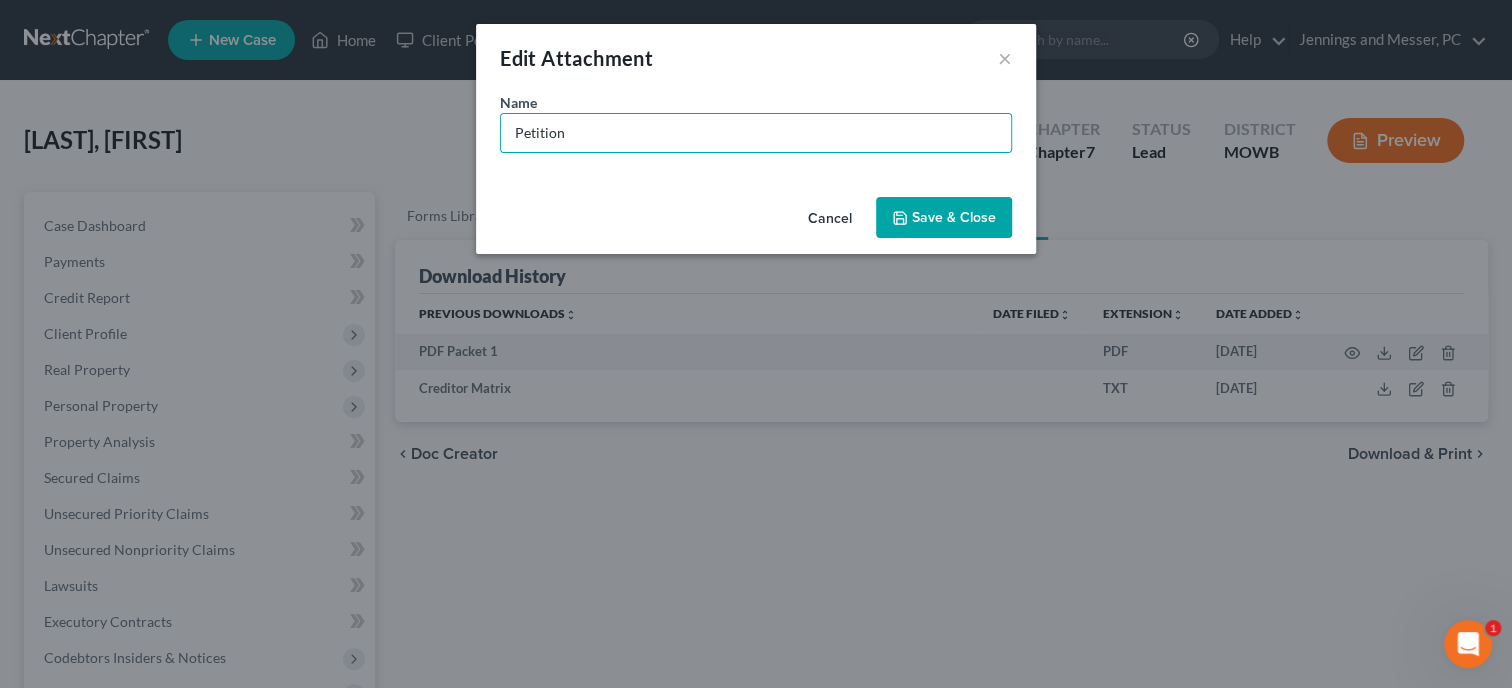 click 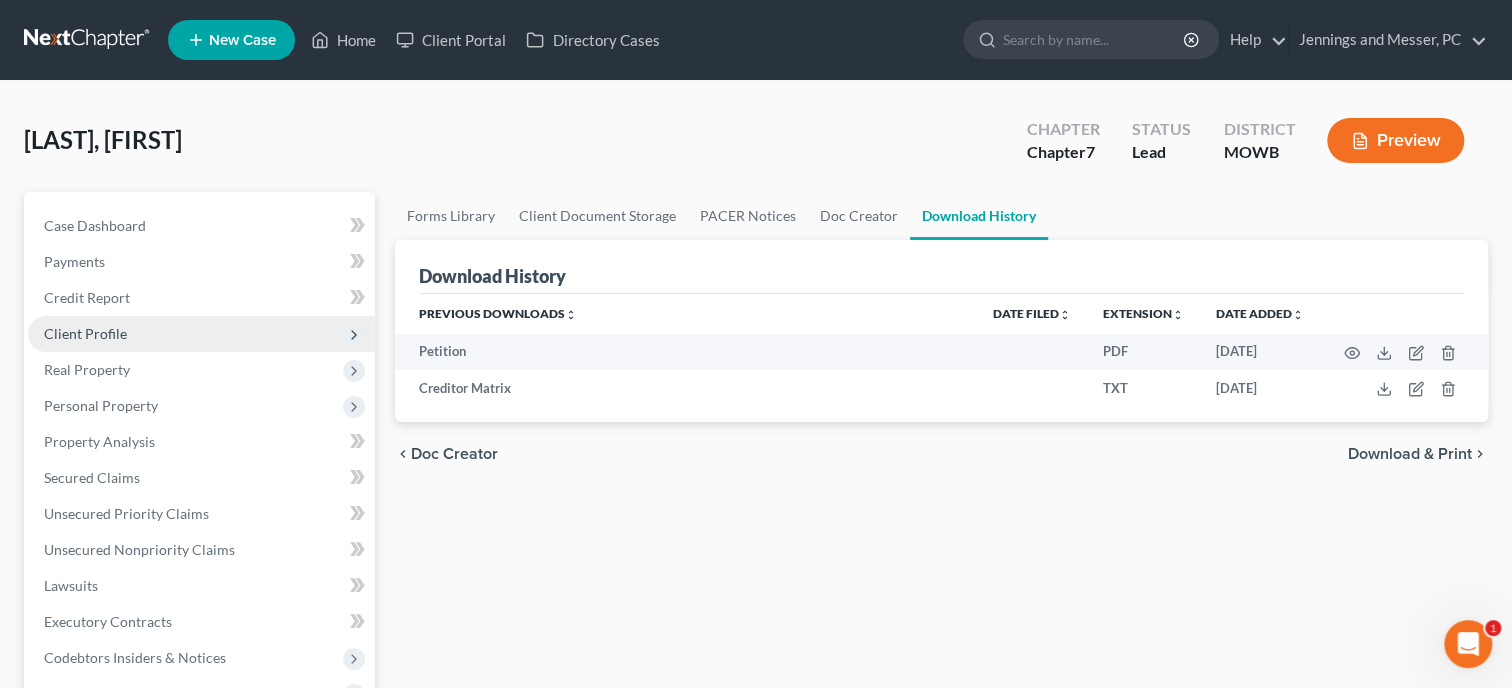 click on "Client Profile" at bounding box center [201, 334] 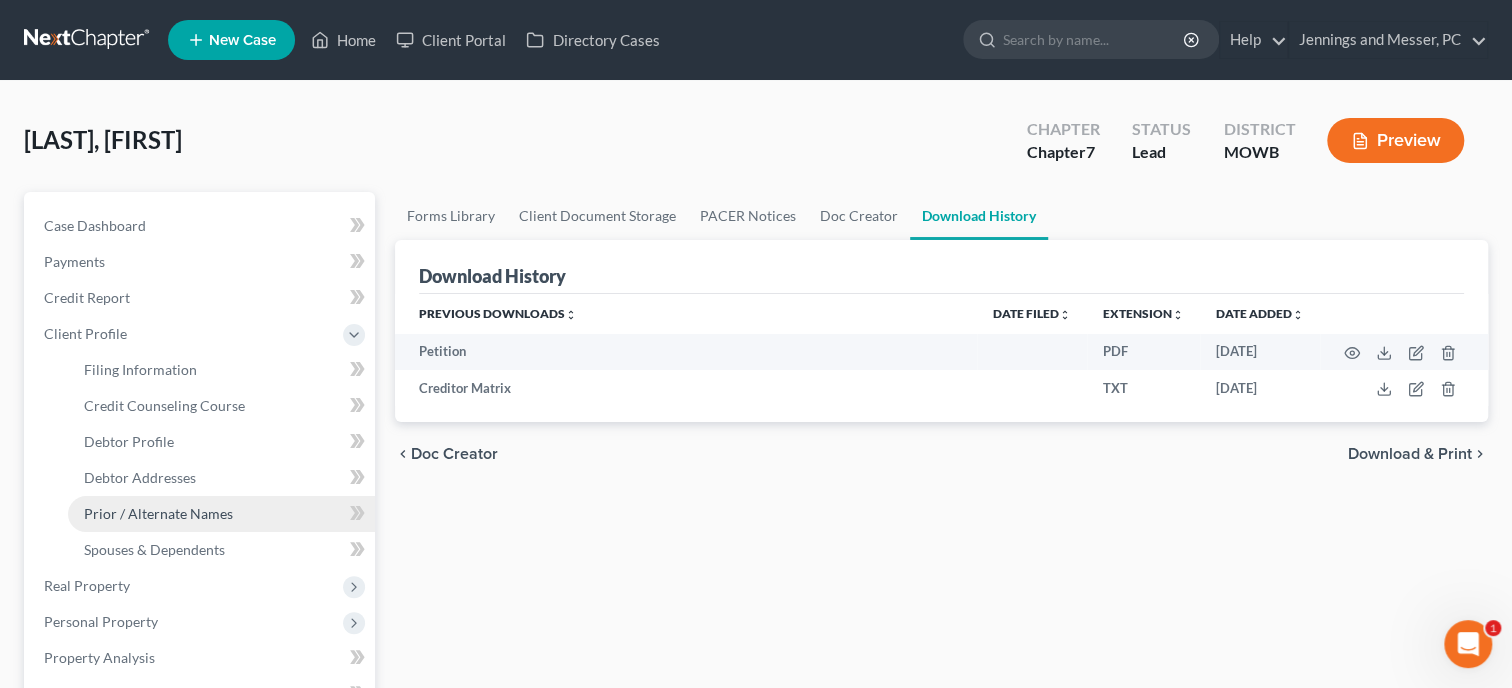 click on "Prior / Alternate Names" at bounding box center [158, 513] 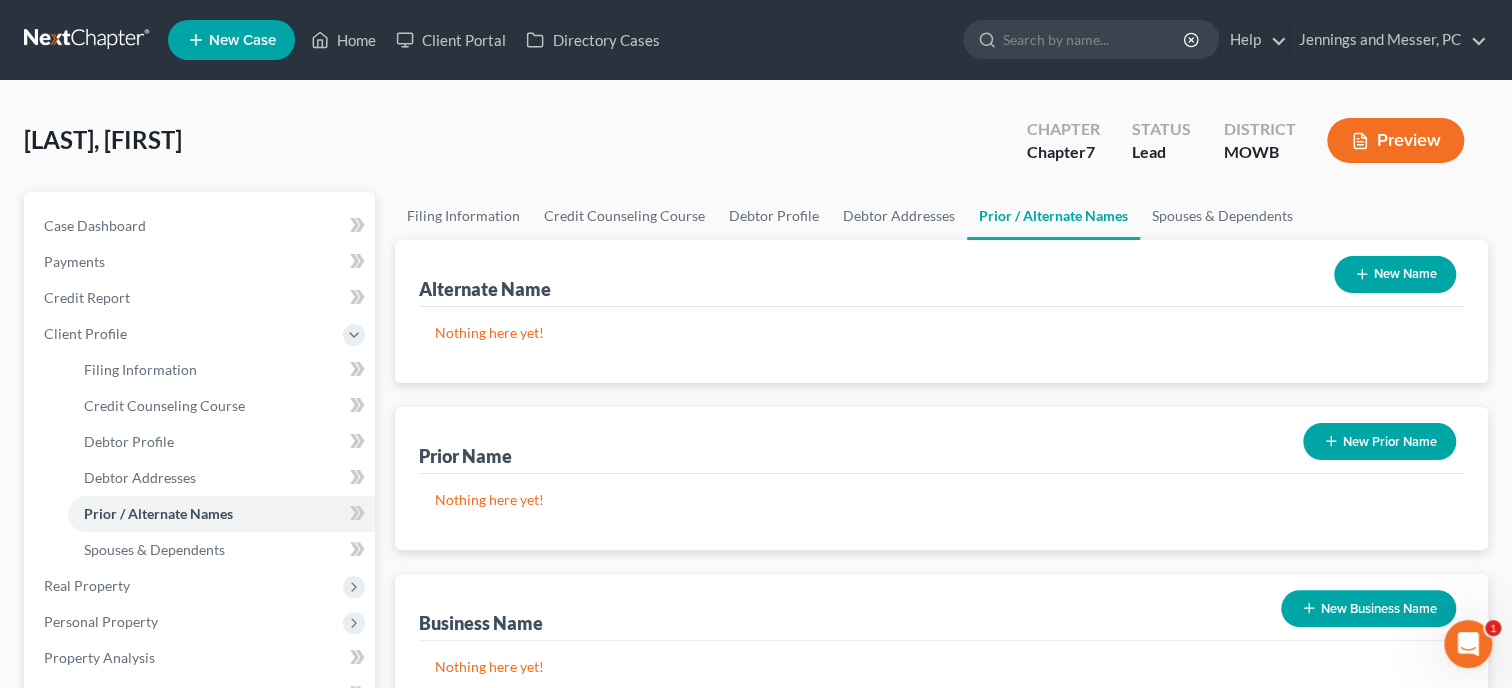 click on "New Name" at bounding box center [1395, 274] 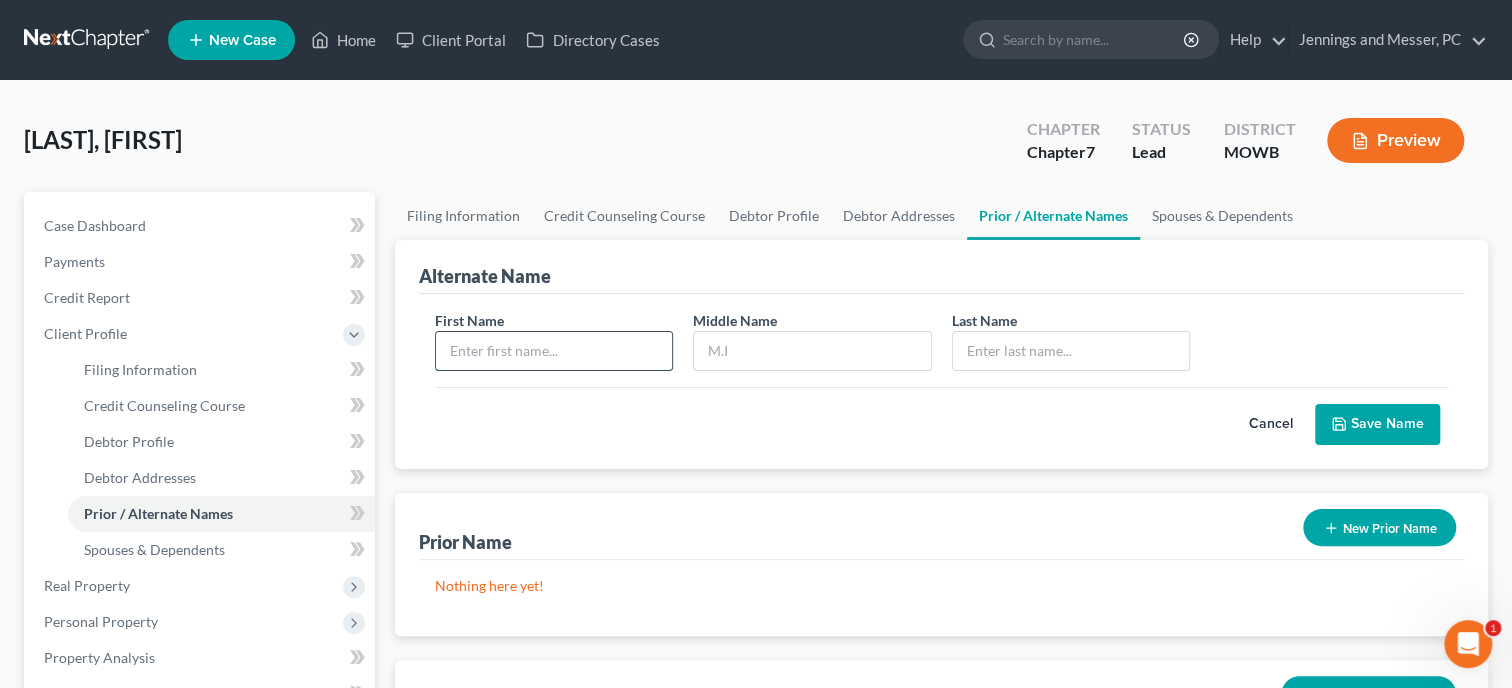 click at bounding box center [554, 351] 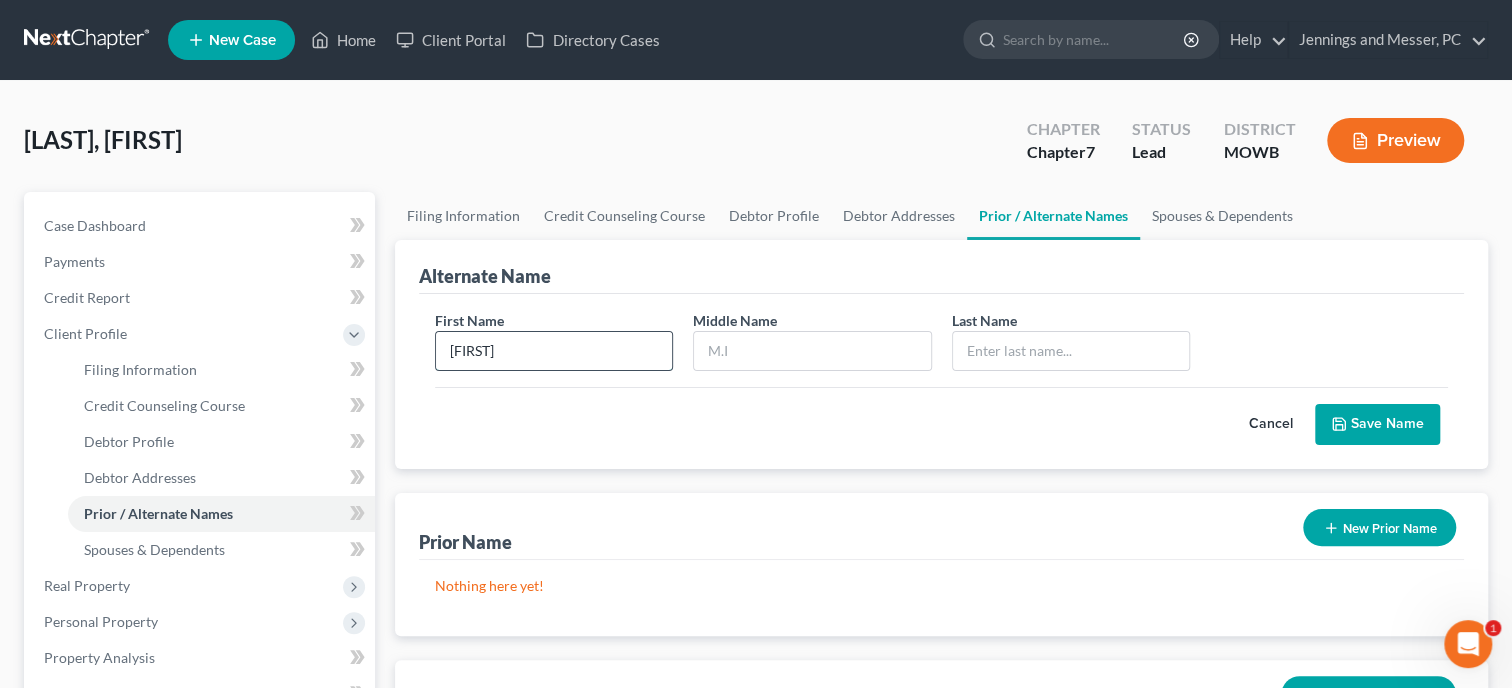 type on "[FIRST]" 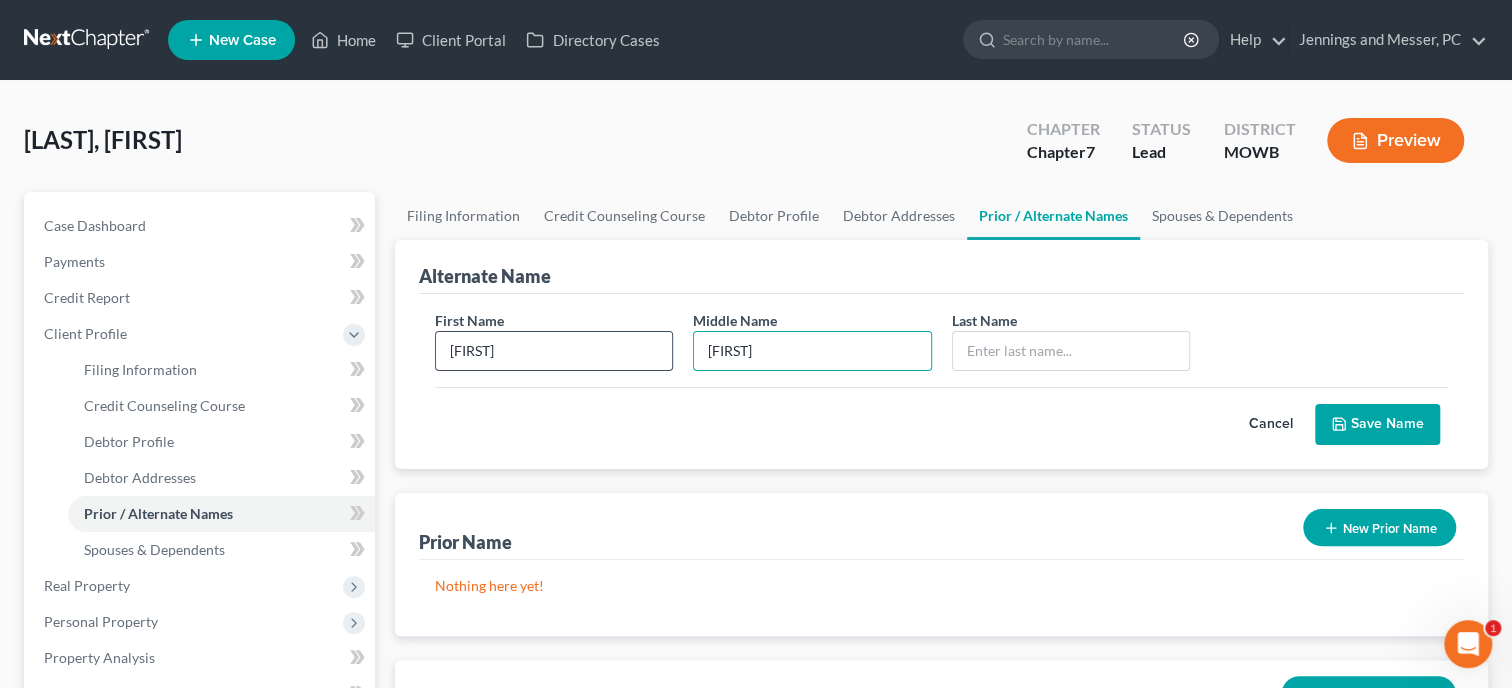type on "[FIRST]" 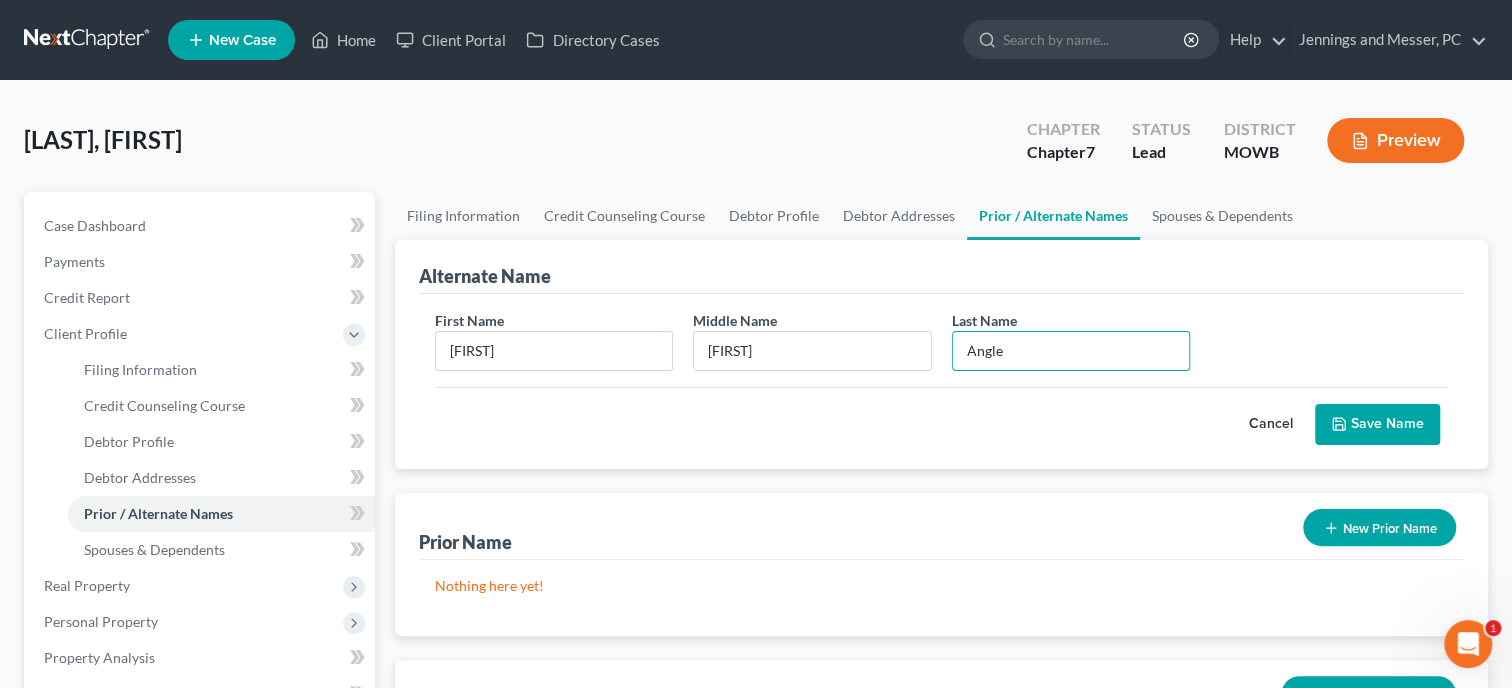 type on "Angle" 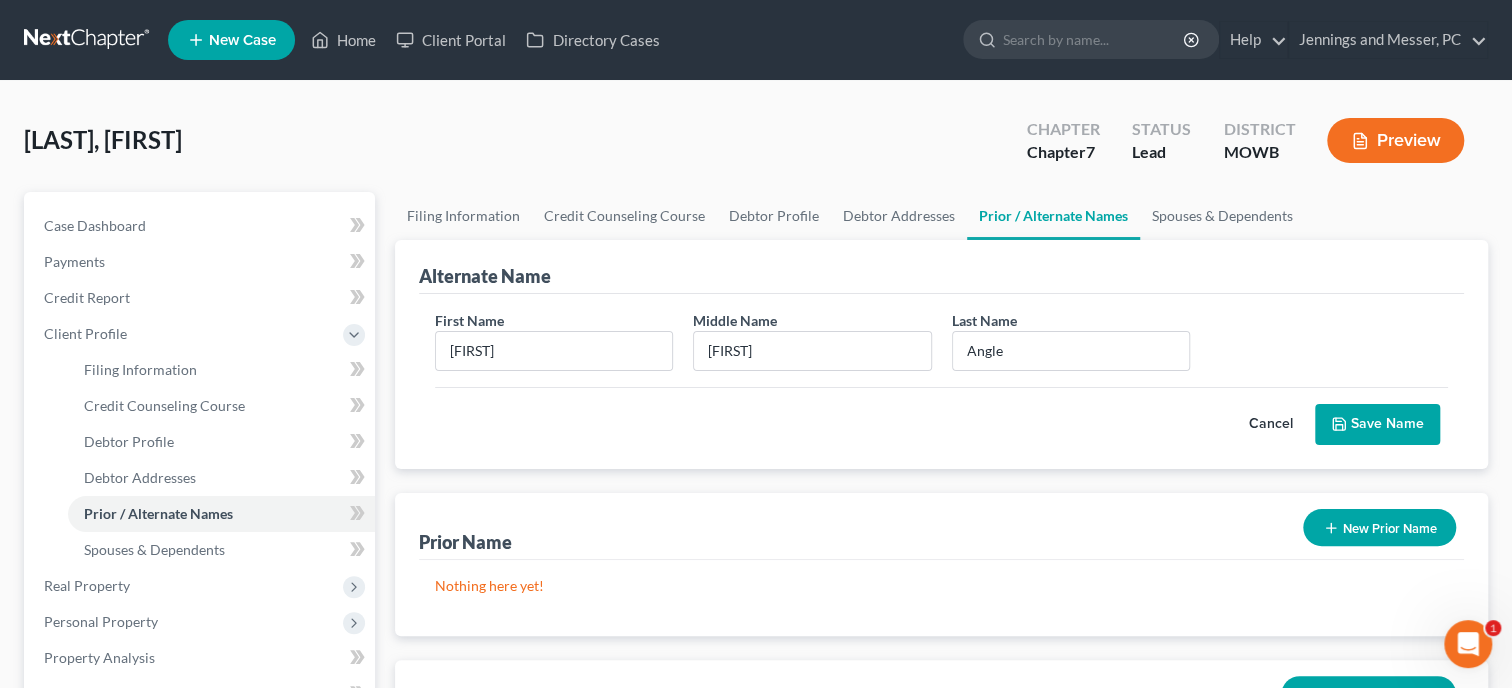 click on "Save Name" at bounding box center [1377, 425] 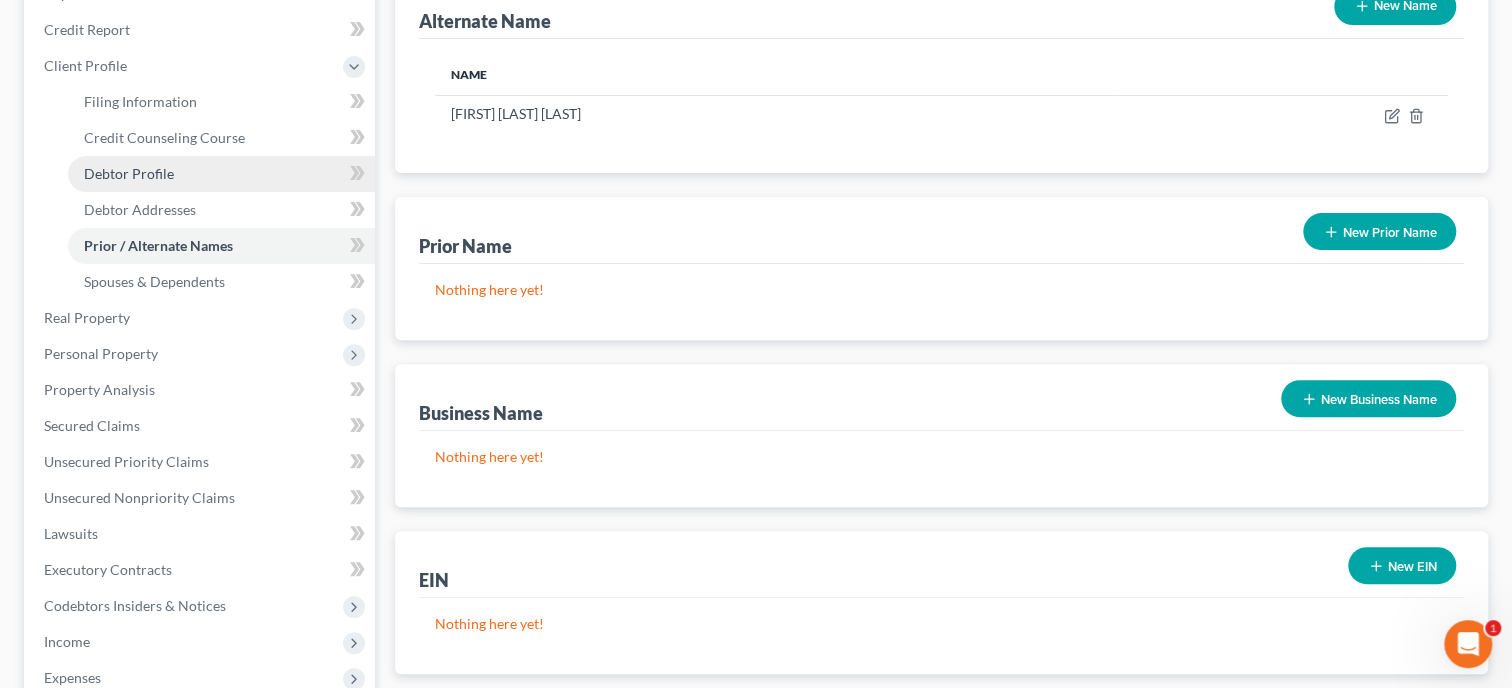 scroll, scrollTop: 308, scrollLeft: 0, axis: vertical 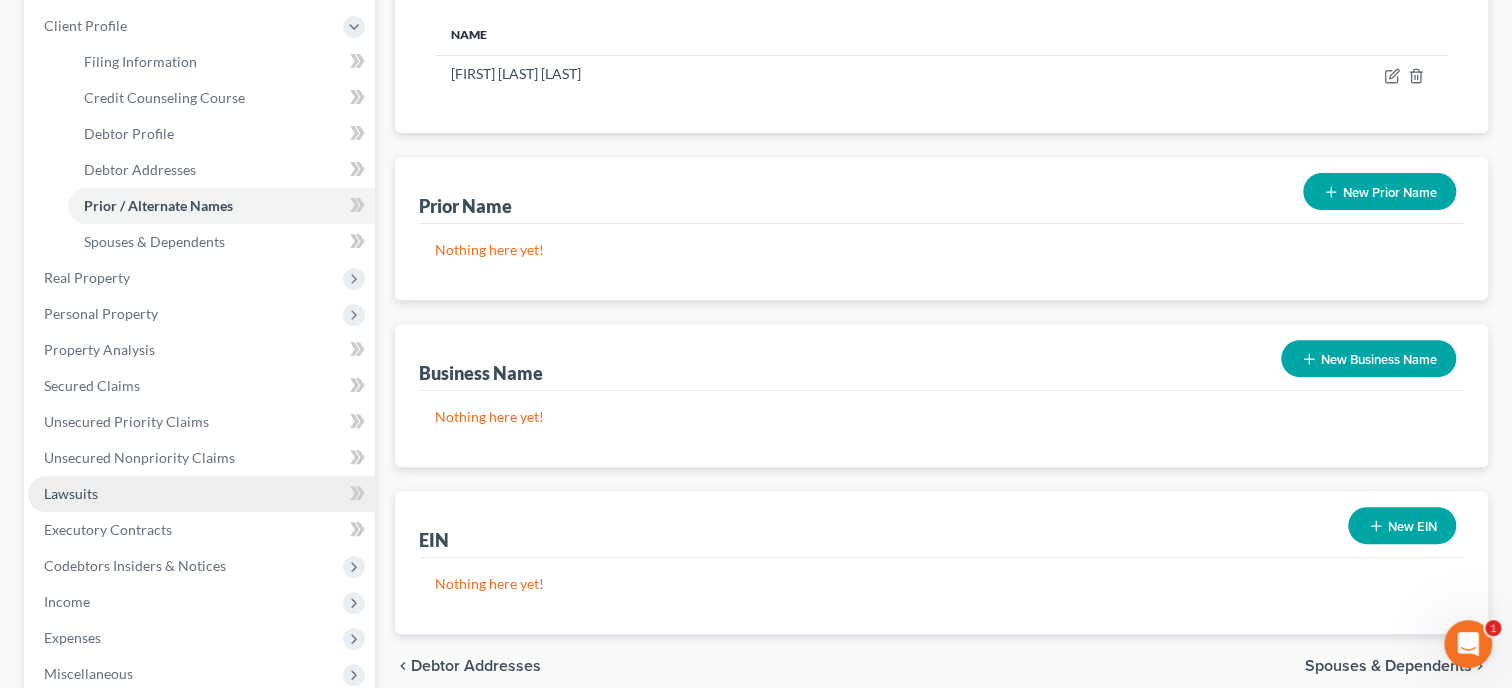 click on "Lawsuits" at bounding box center [201, 494] 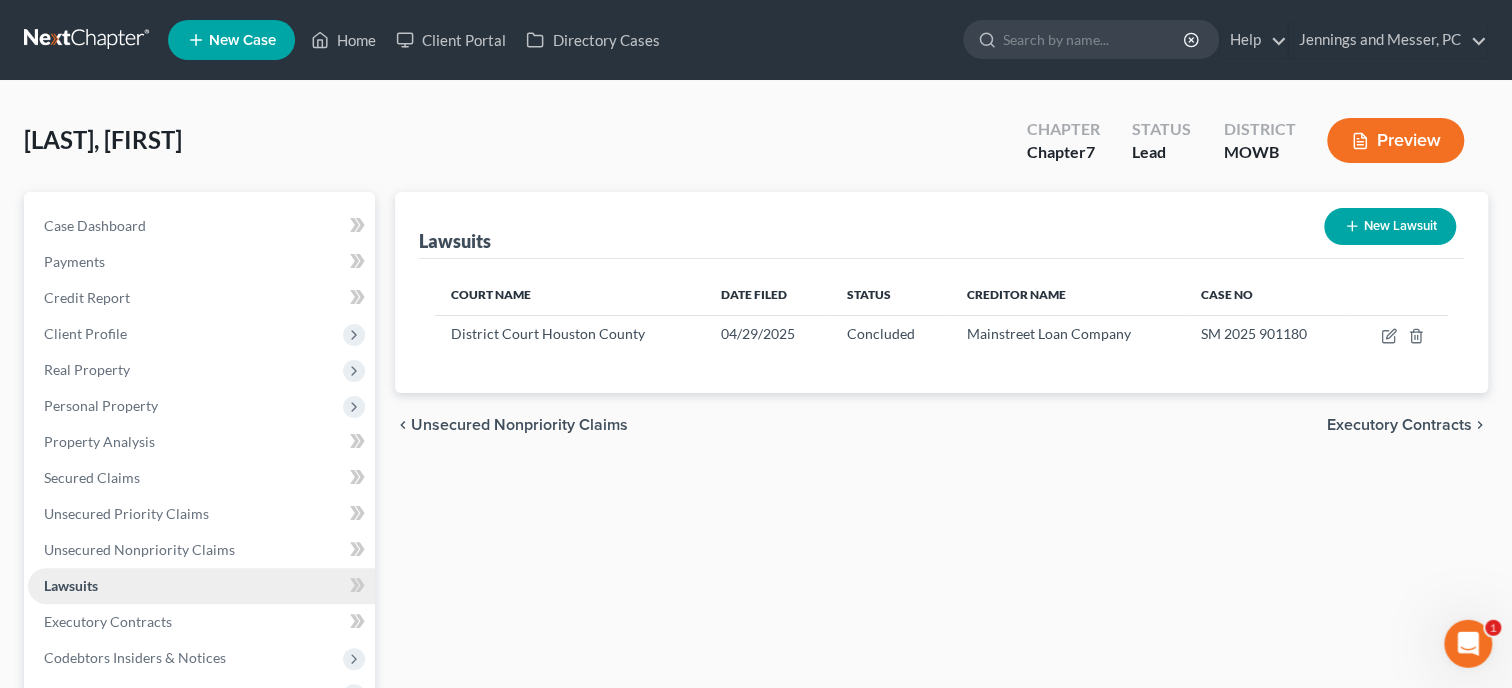 scroll, scrollTop: 0, scrollLeft: 0, axis: both 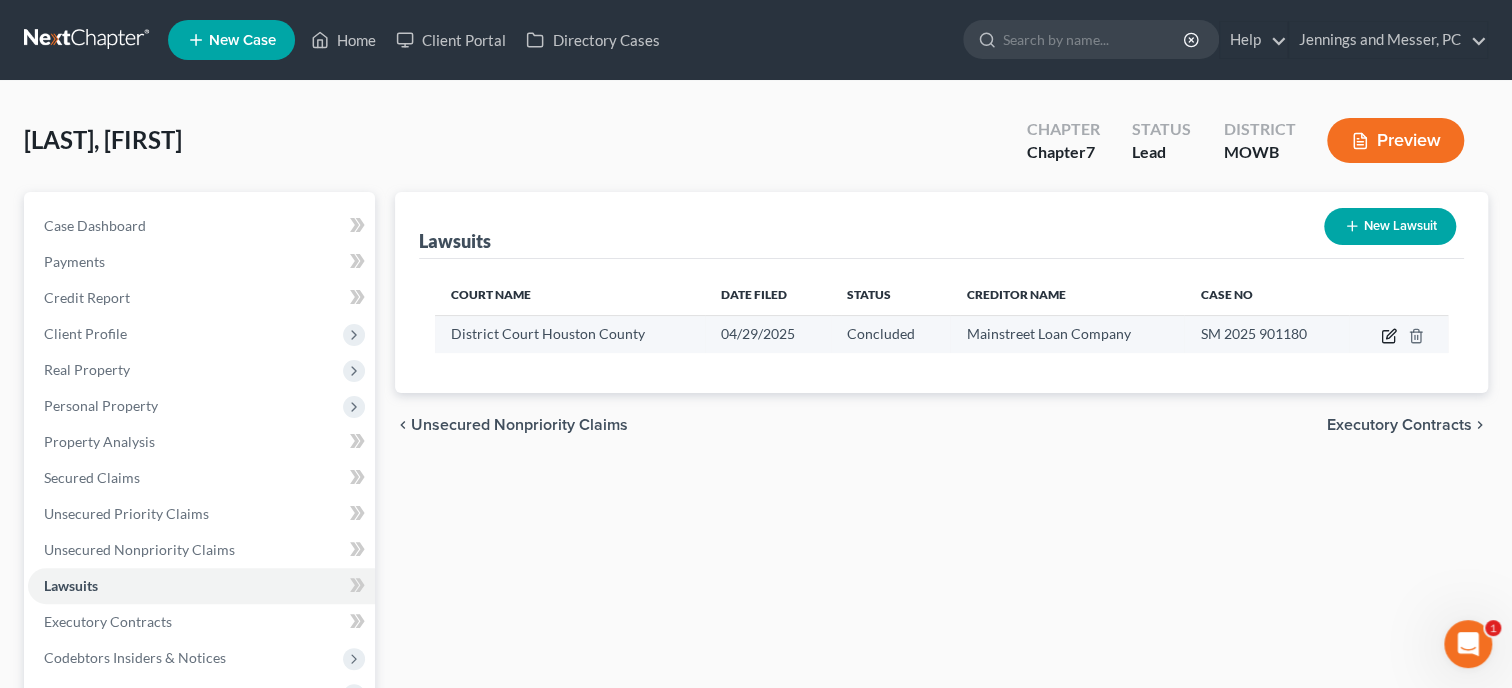 click 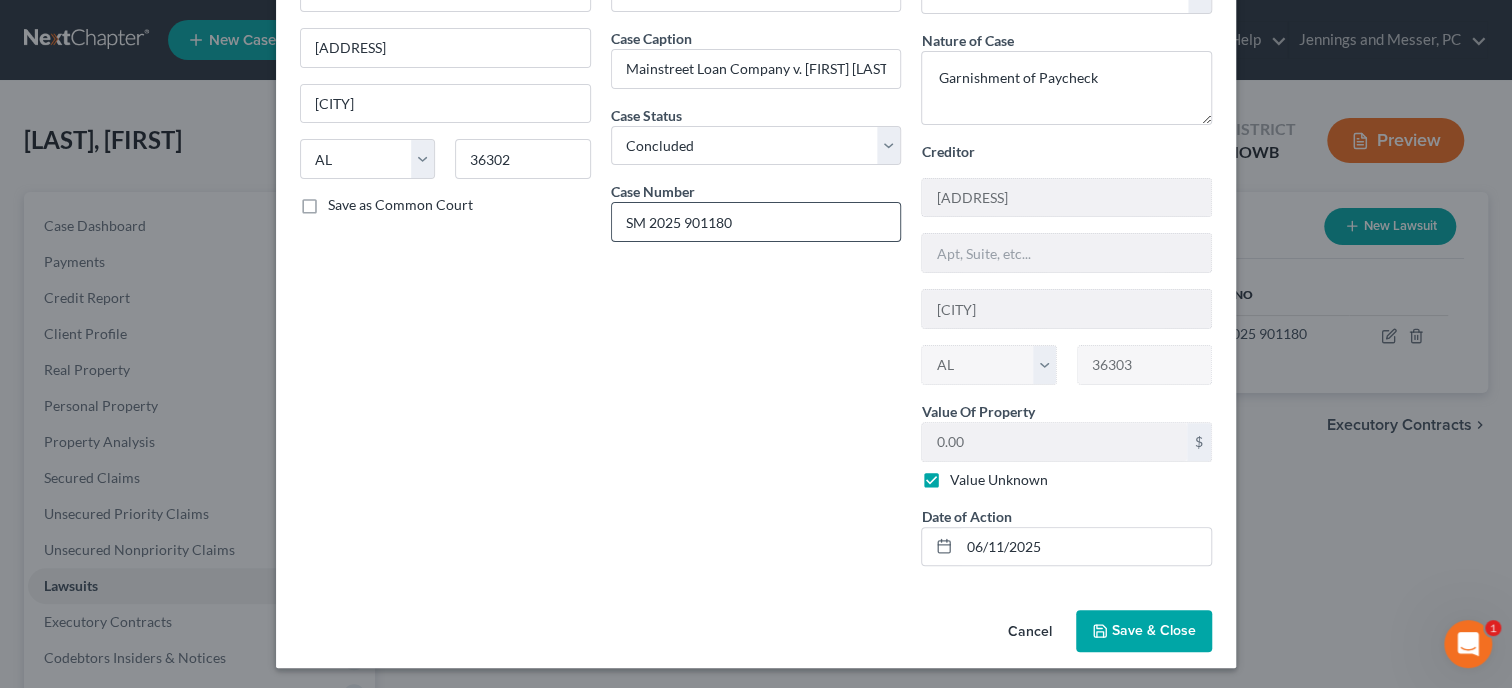 scroll, scrollTop: 142, scrollLeft: 0, axis: vertical 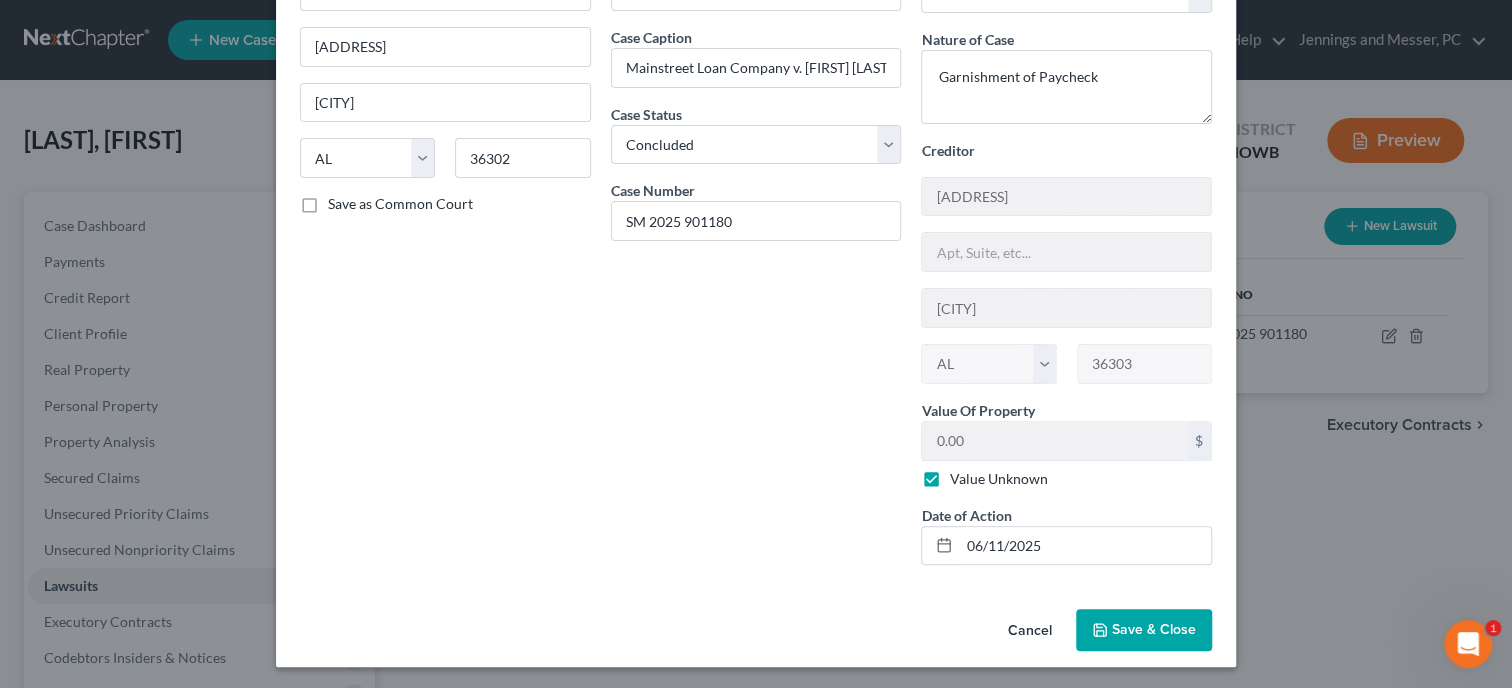 click on "Cancel" at bounding box center (1030, 631) 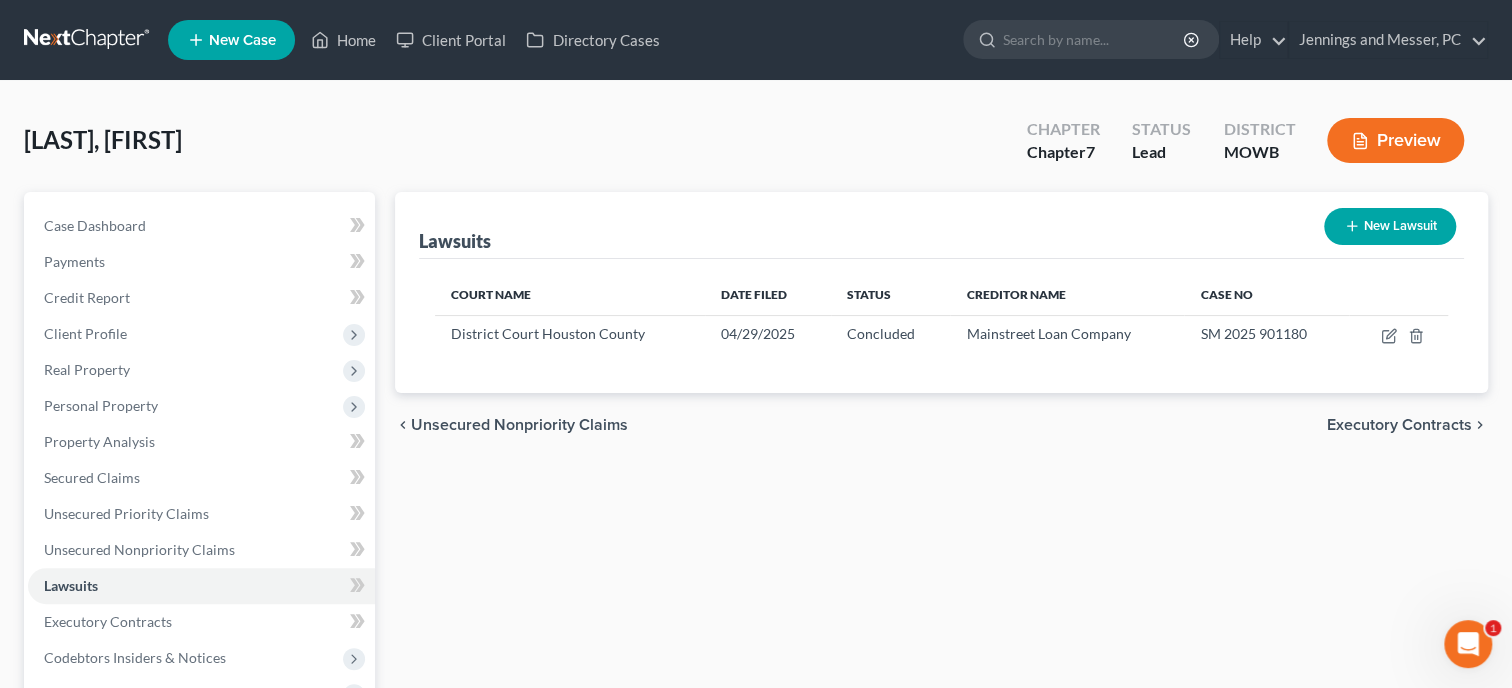 scroll, scrollTop: 408, scrollLeft: 0, axis: vertical 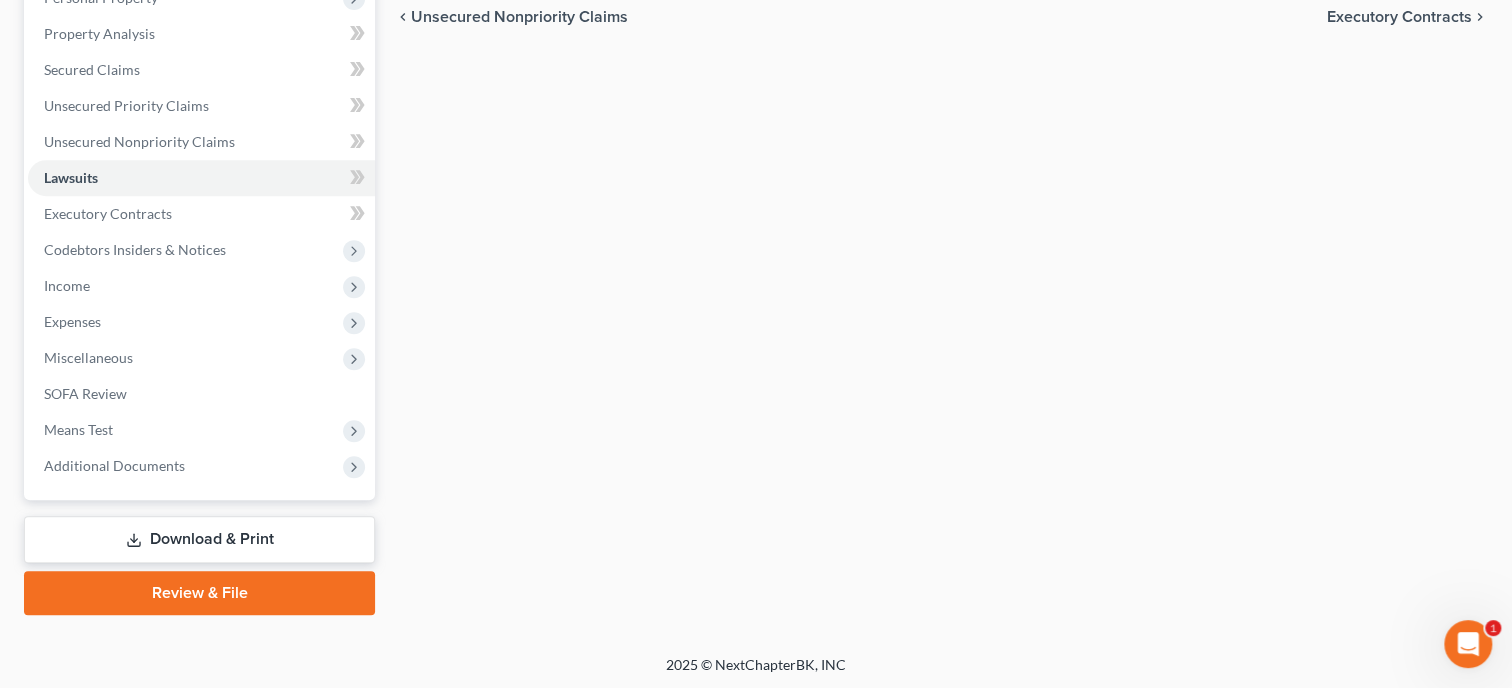 click on "Download & Print" at bounding box center [199, 539] 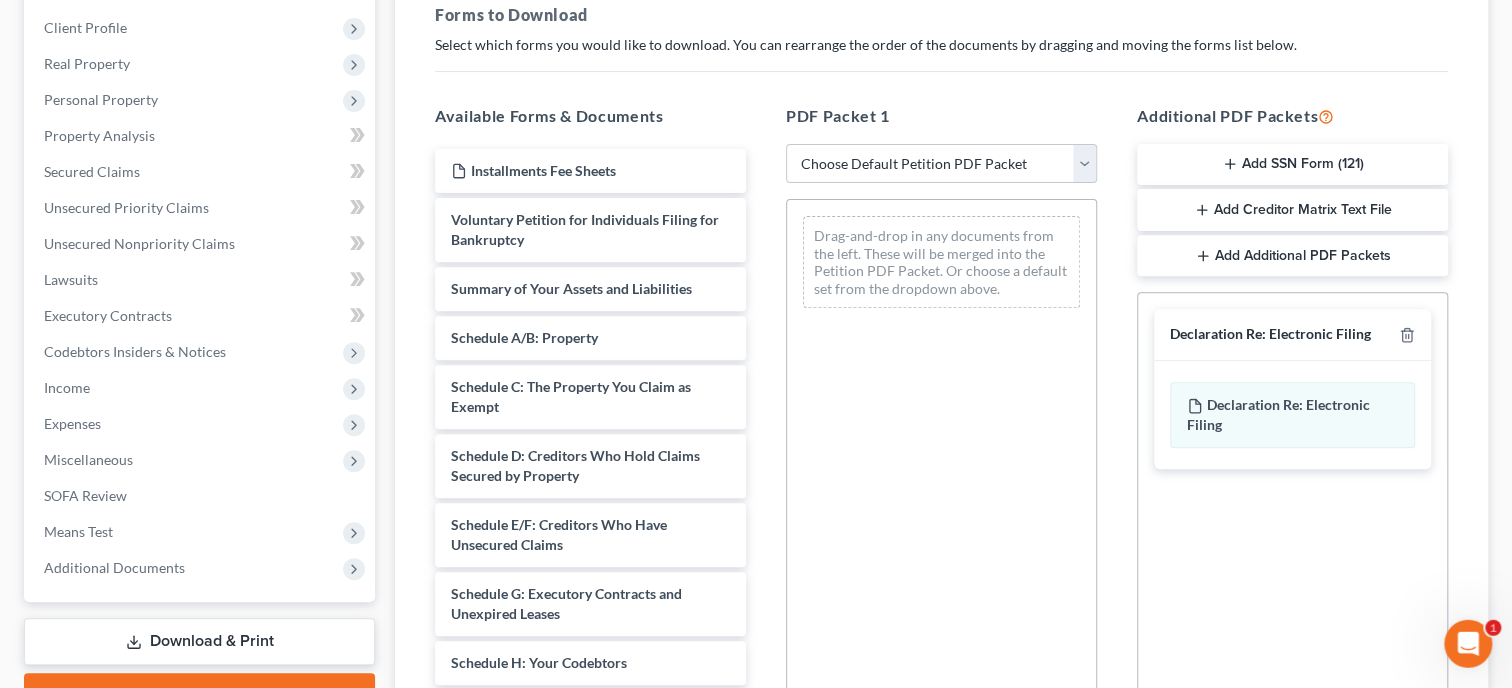 scroll, scrollTop: 308, scrollLeft: 0, axis: vertical 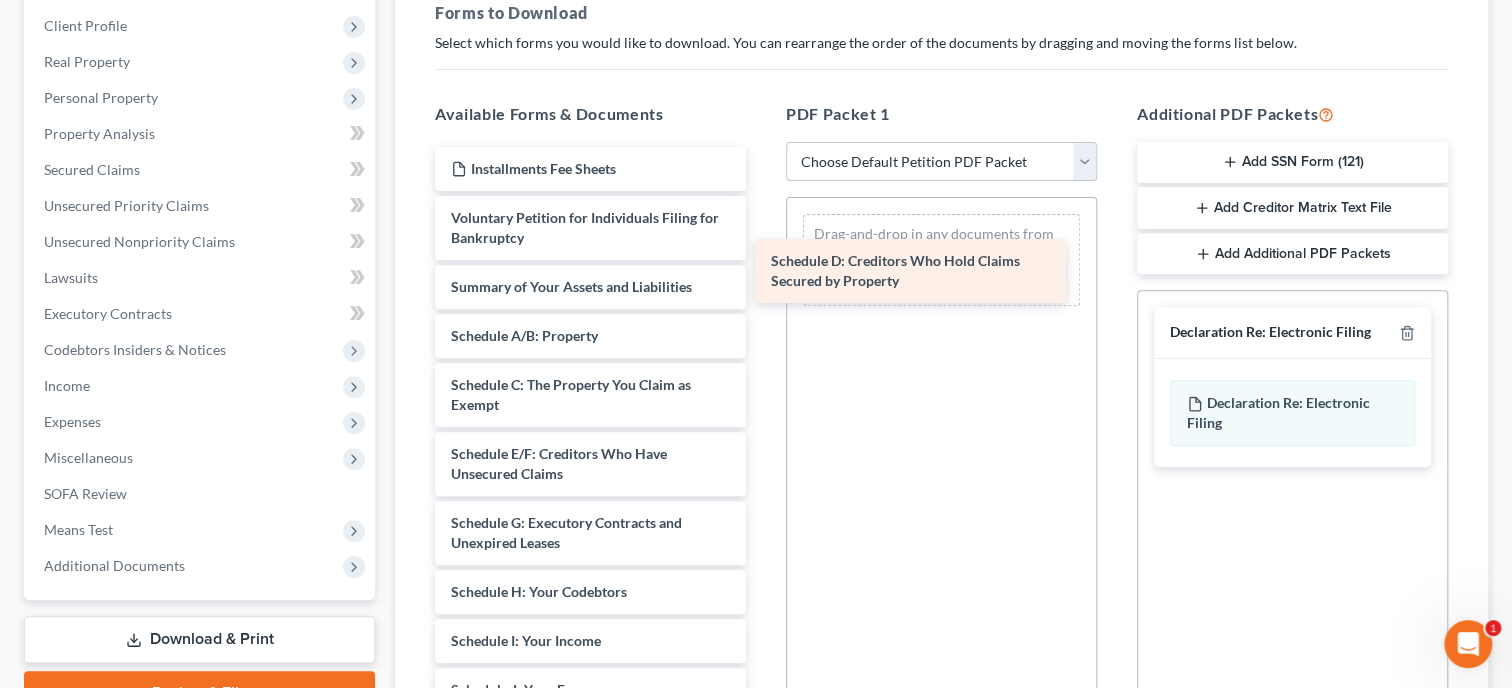 drag, startPoint x: 532, startPoint y: 446, endPoint x: 846, endPoint y: 243, distance: 373.90506 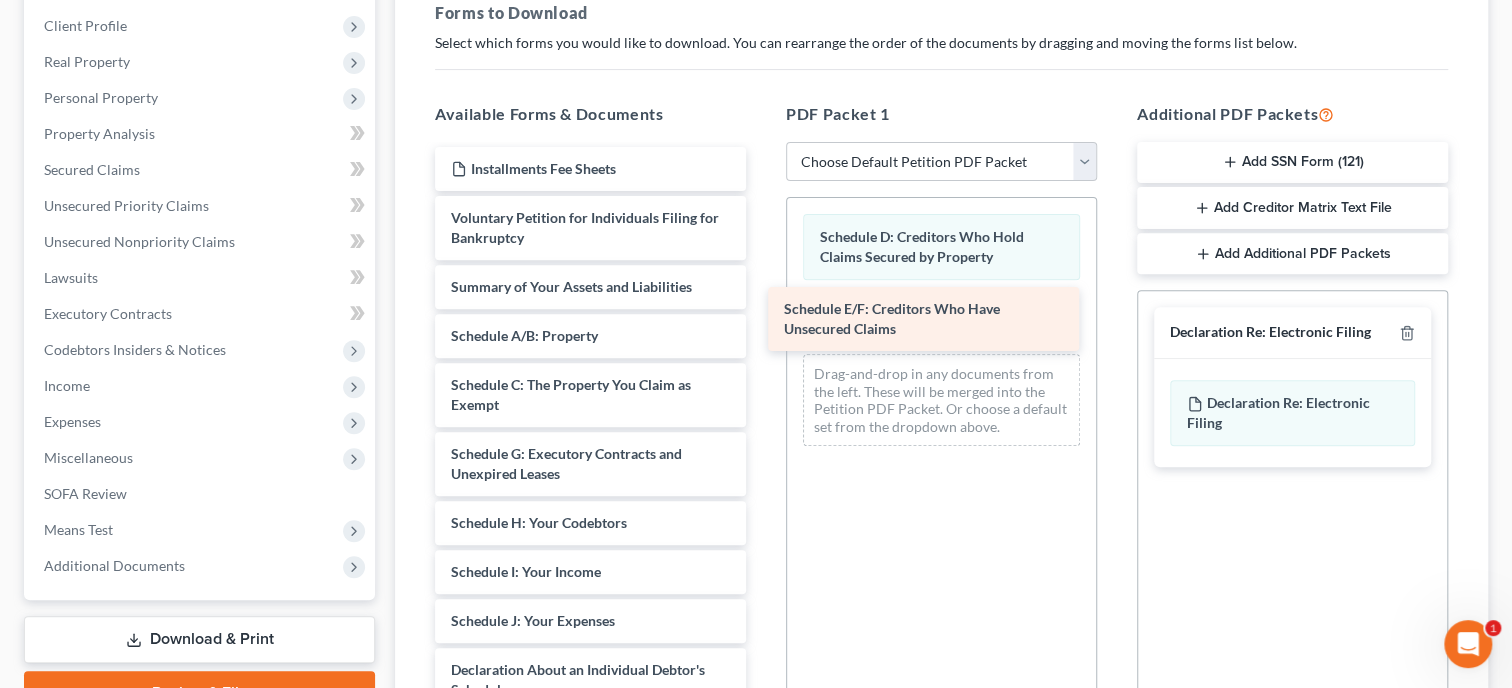 drag, startPoint x: 623, startPoint y: 449, endPoint x: 956, endPoint y: 307, distance: 362.01242 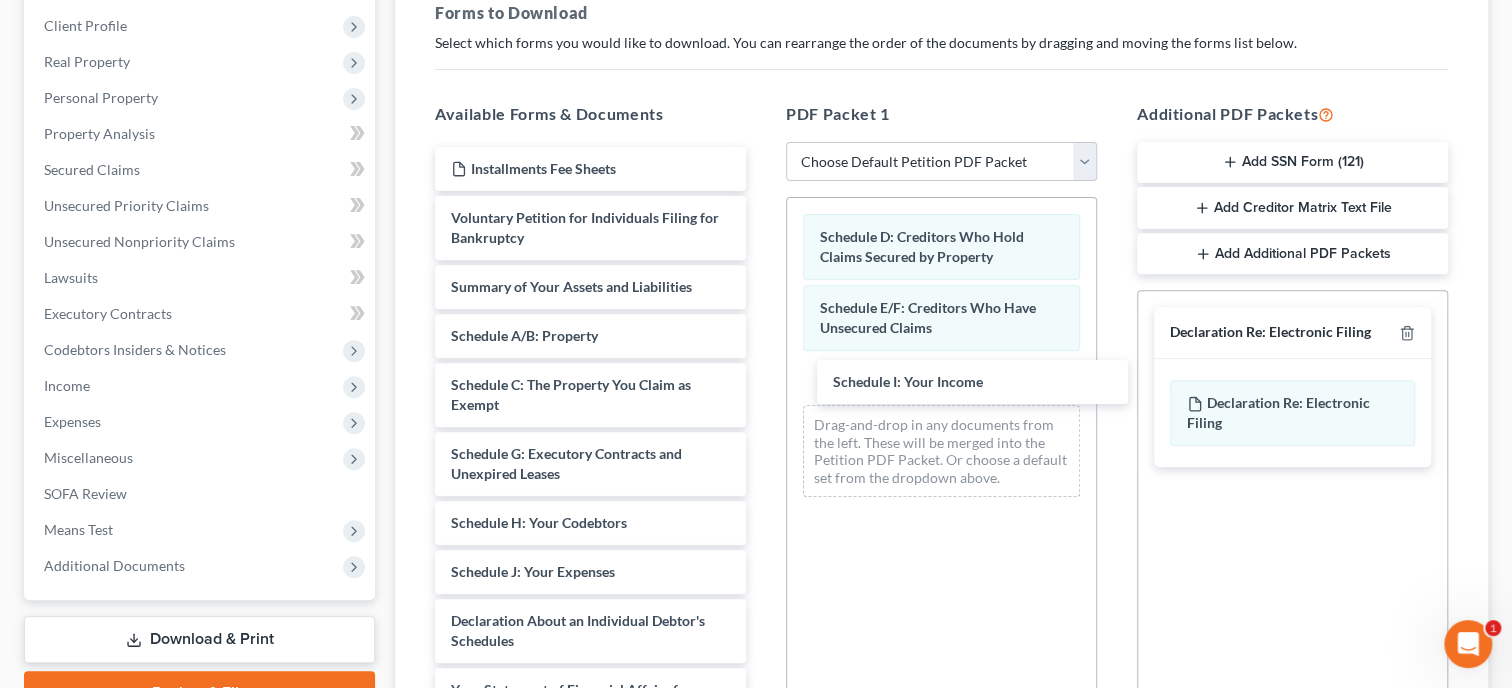 drag, startPoint x: 628, startPoint y: 565, endPoint x: 956, endPoint y: 403, distance: 365.8251 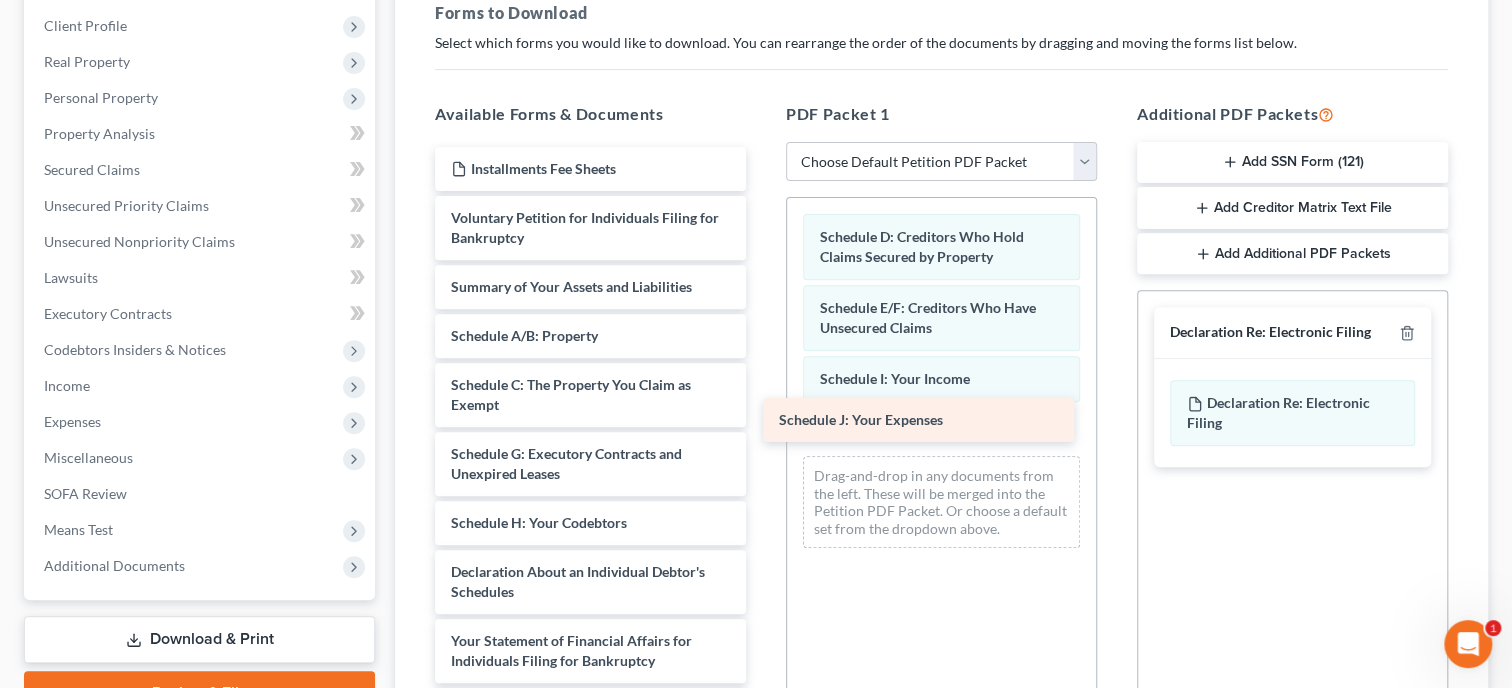 drag, startPoint x: 705, startPoint y: 561, endPoint x: 1037, endPoint y: 411, distance: 364.31305 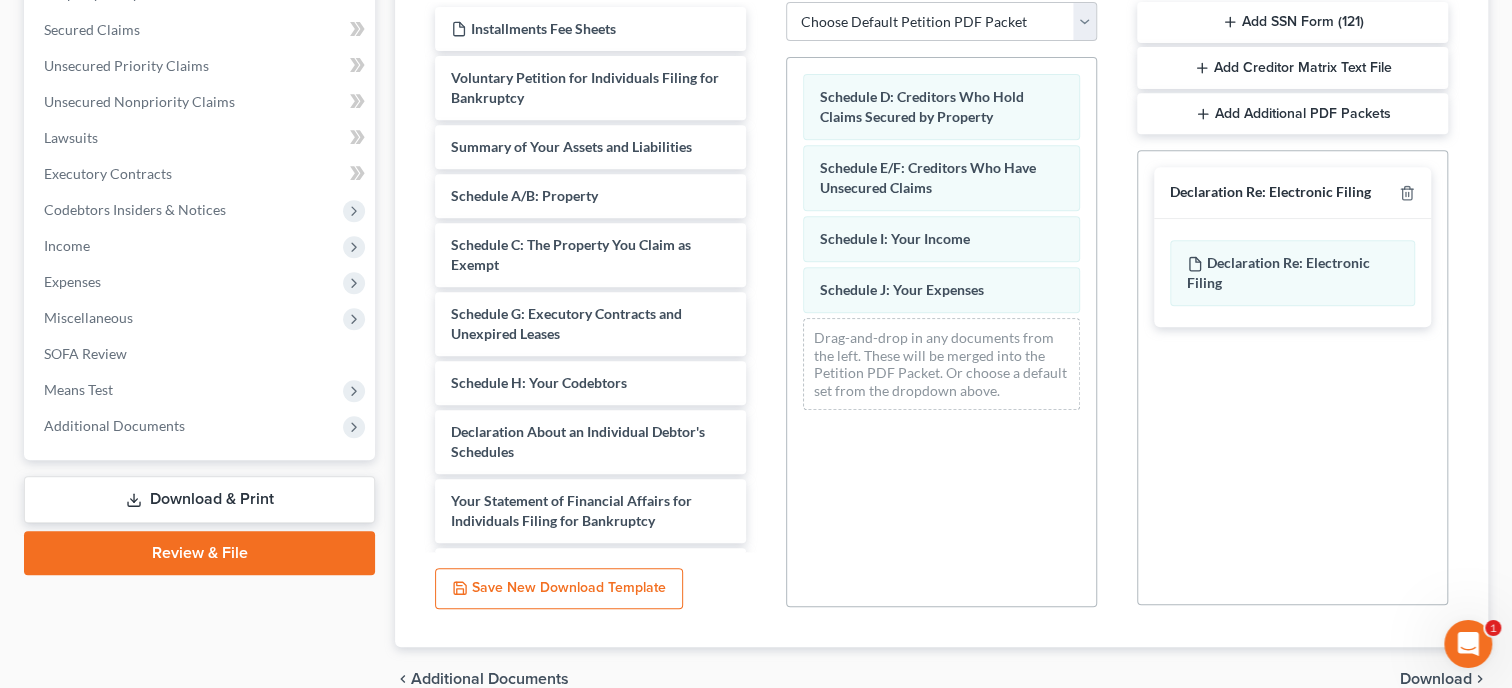 scroll, scrollTop: 545, scrollLeft: 0, axis: vertical 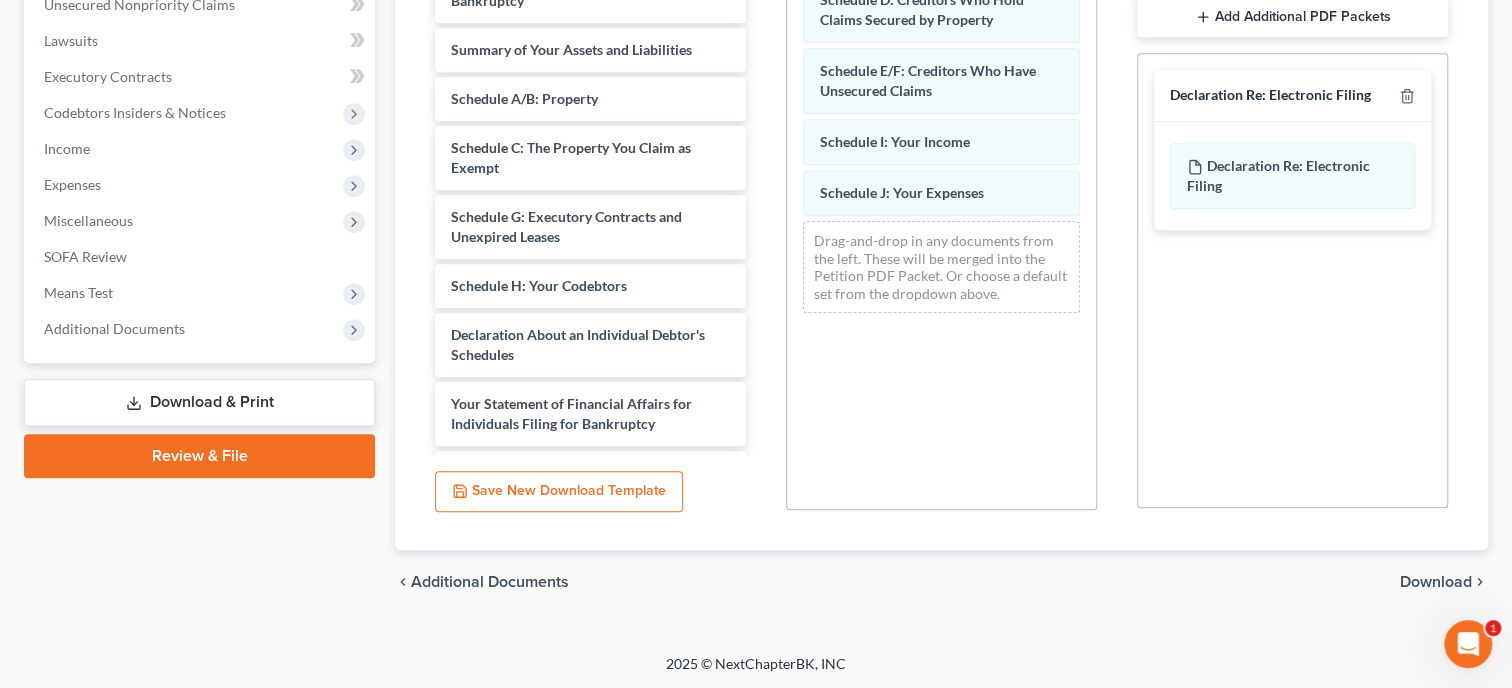 click on "Download" at bounding box center (1436, 582) 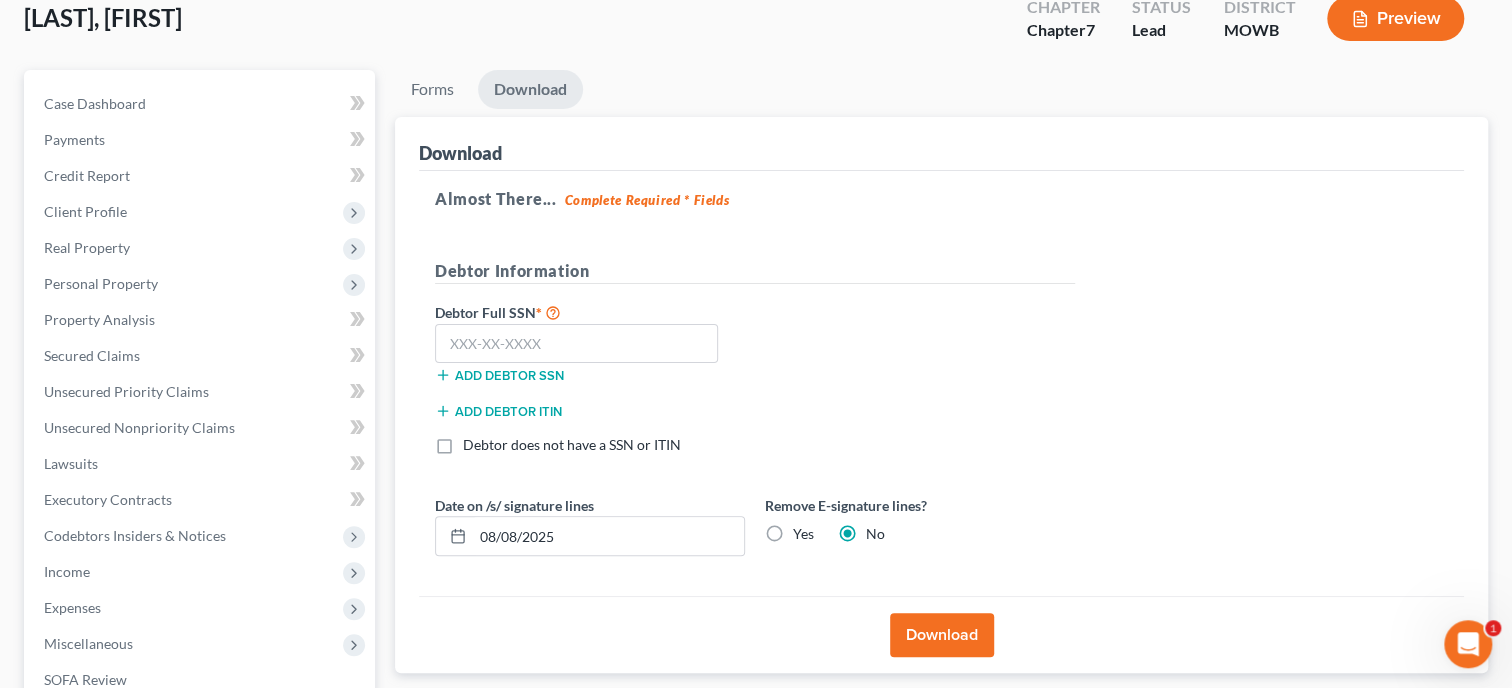 scroll, scrollTop: 99, scrollLeft: 0, axis: vertical 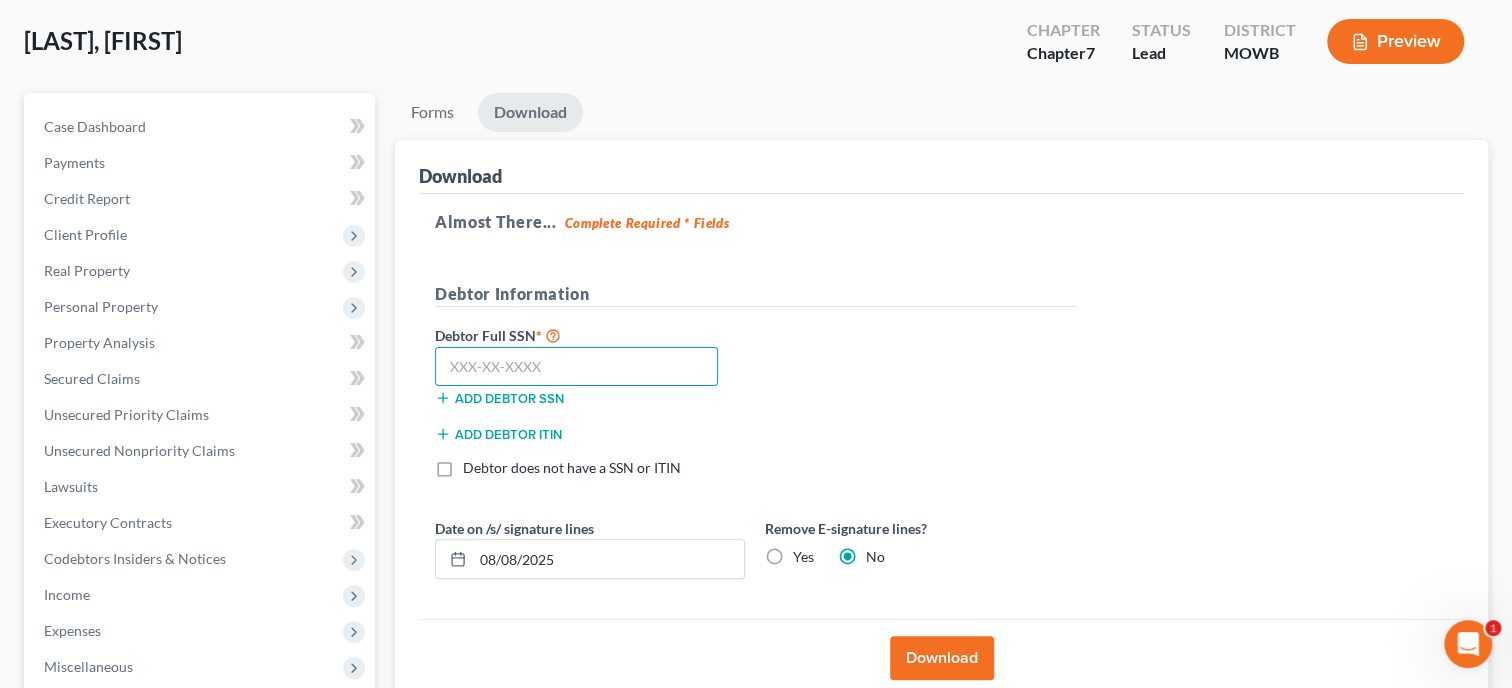 click at bounding box center (576, 367) 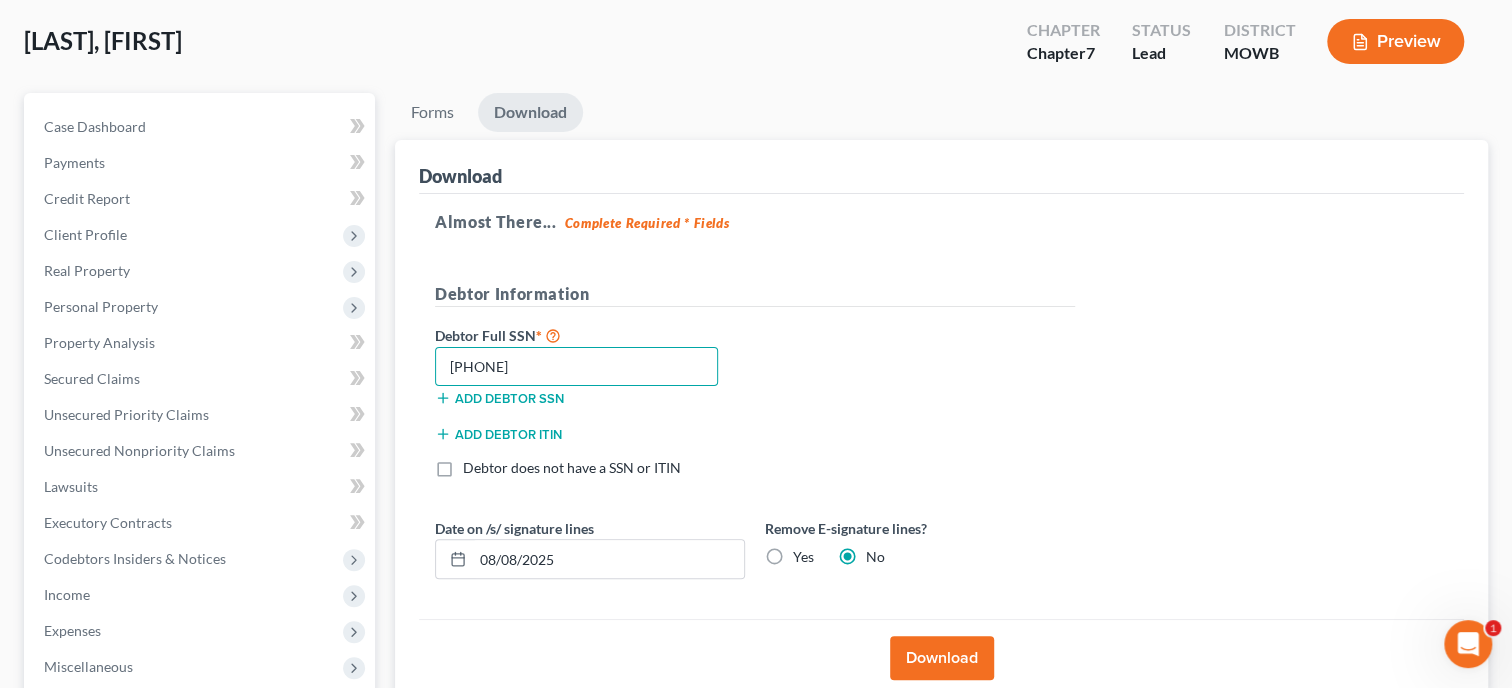 type on "[PHONE]" 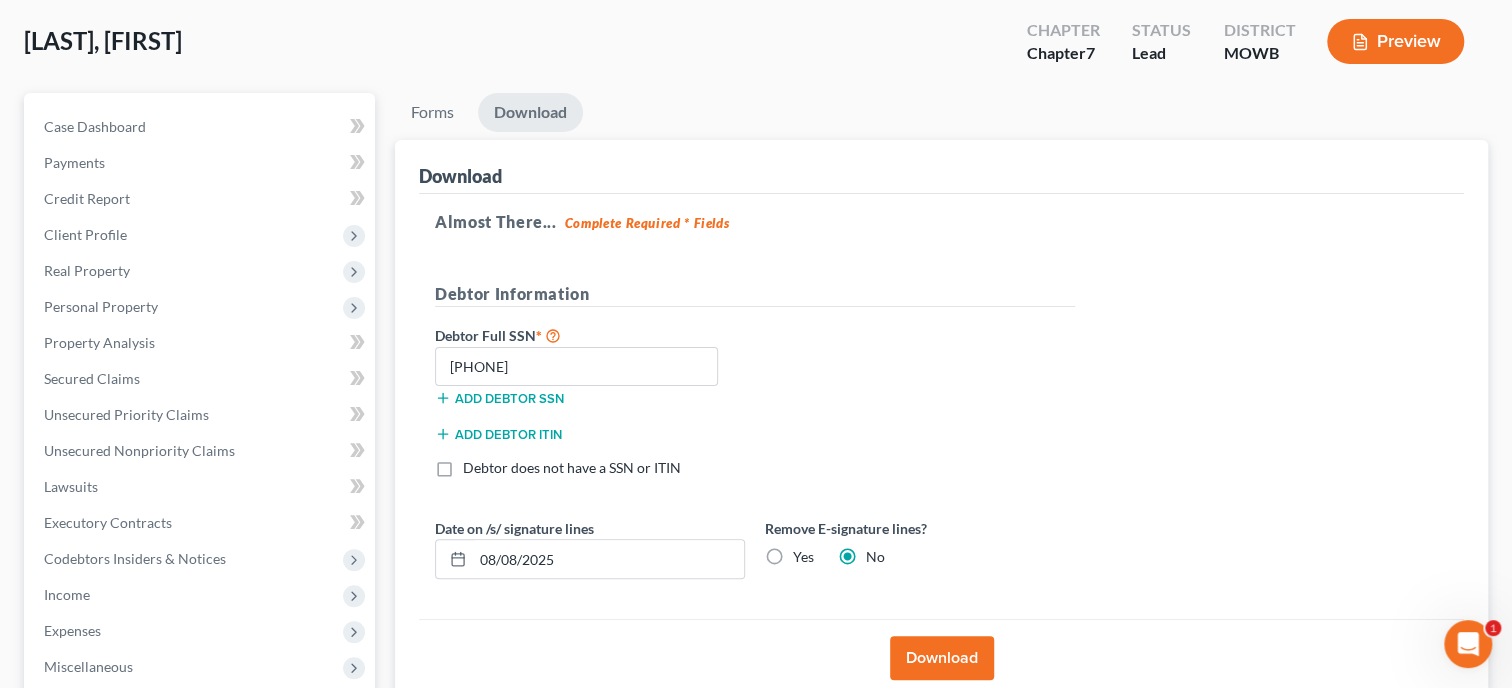 click on "Download" at bounding box center (942, 658) 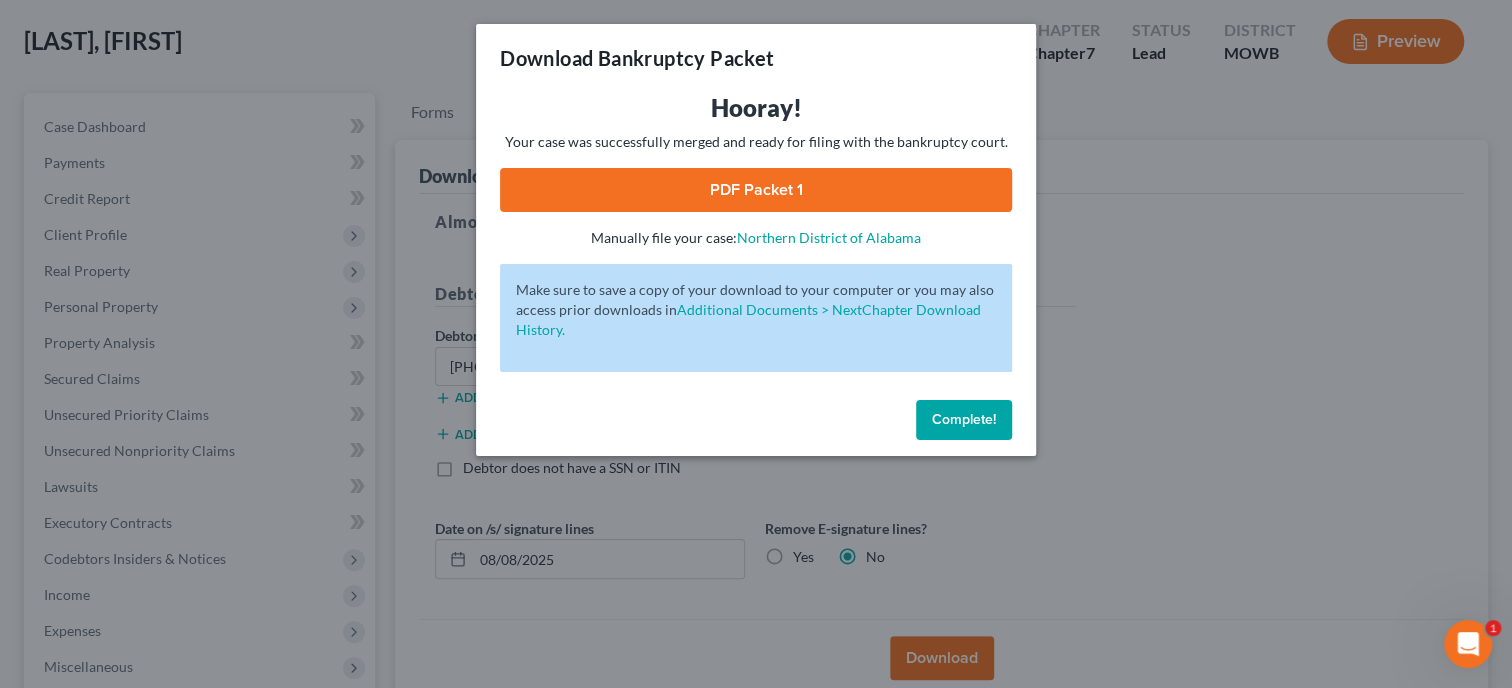 click on "PDF Packet 1" at bounding box center (756, 190) 